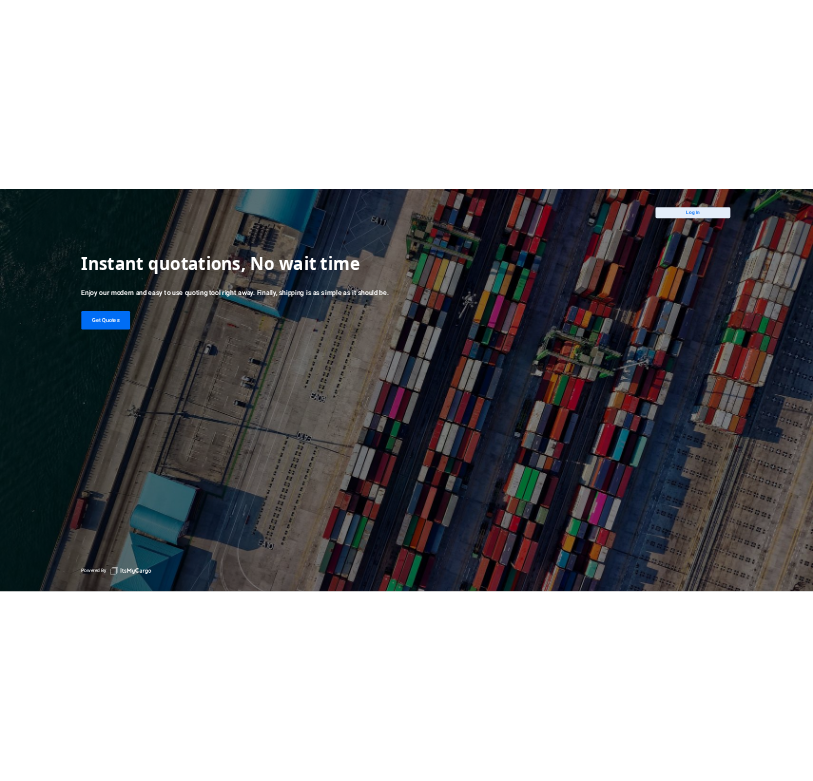 scroll, scrollTop: 0, scrollLeft: 0, axis: both 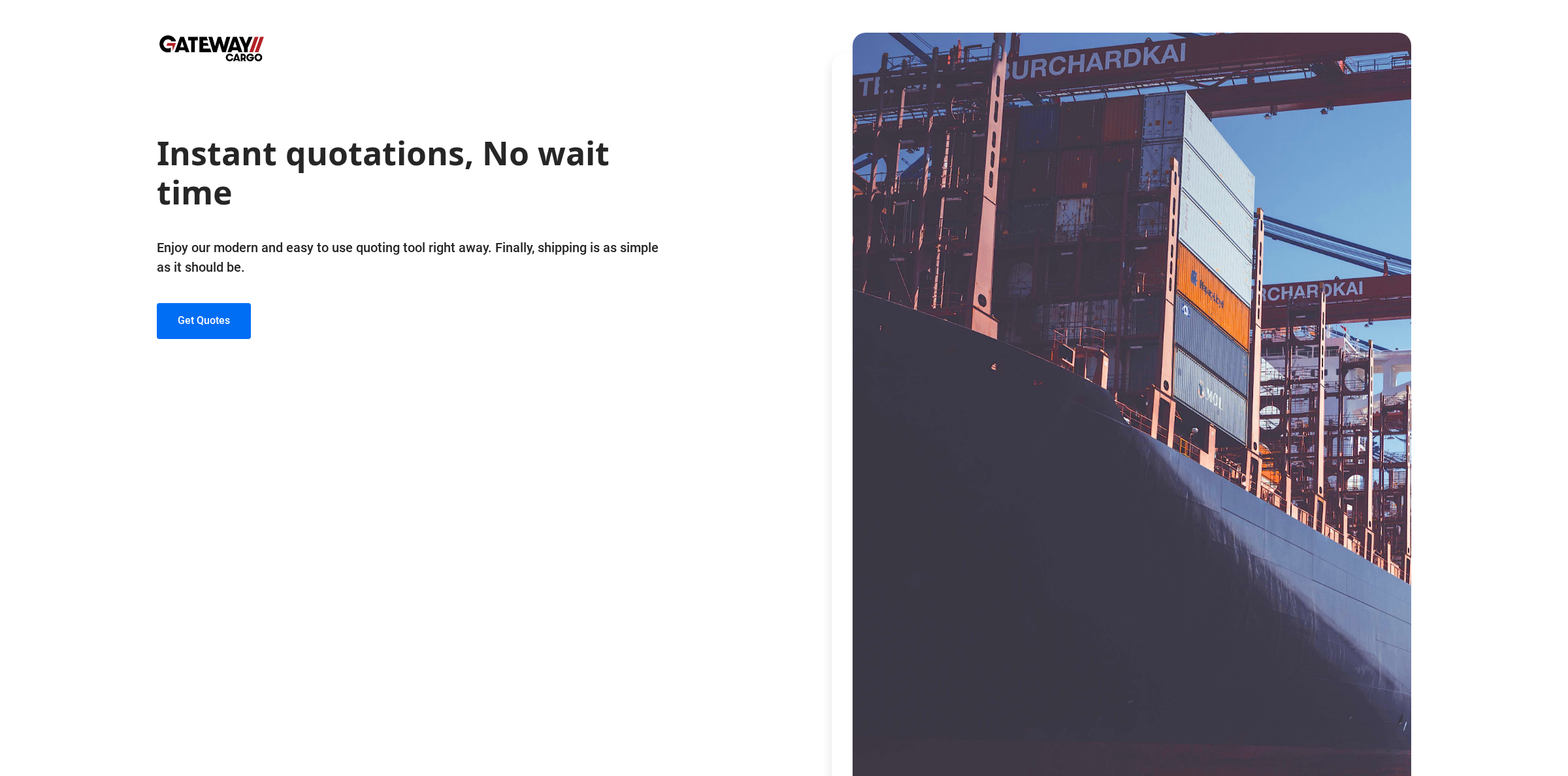 click on "Instant quotations, No wait time   Enjoy our modern and easy to use quoting tool right away. Finally, shipping is as simple as it should be.  Get Quotes" at bounding box center (408, 491) 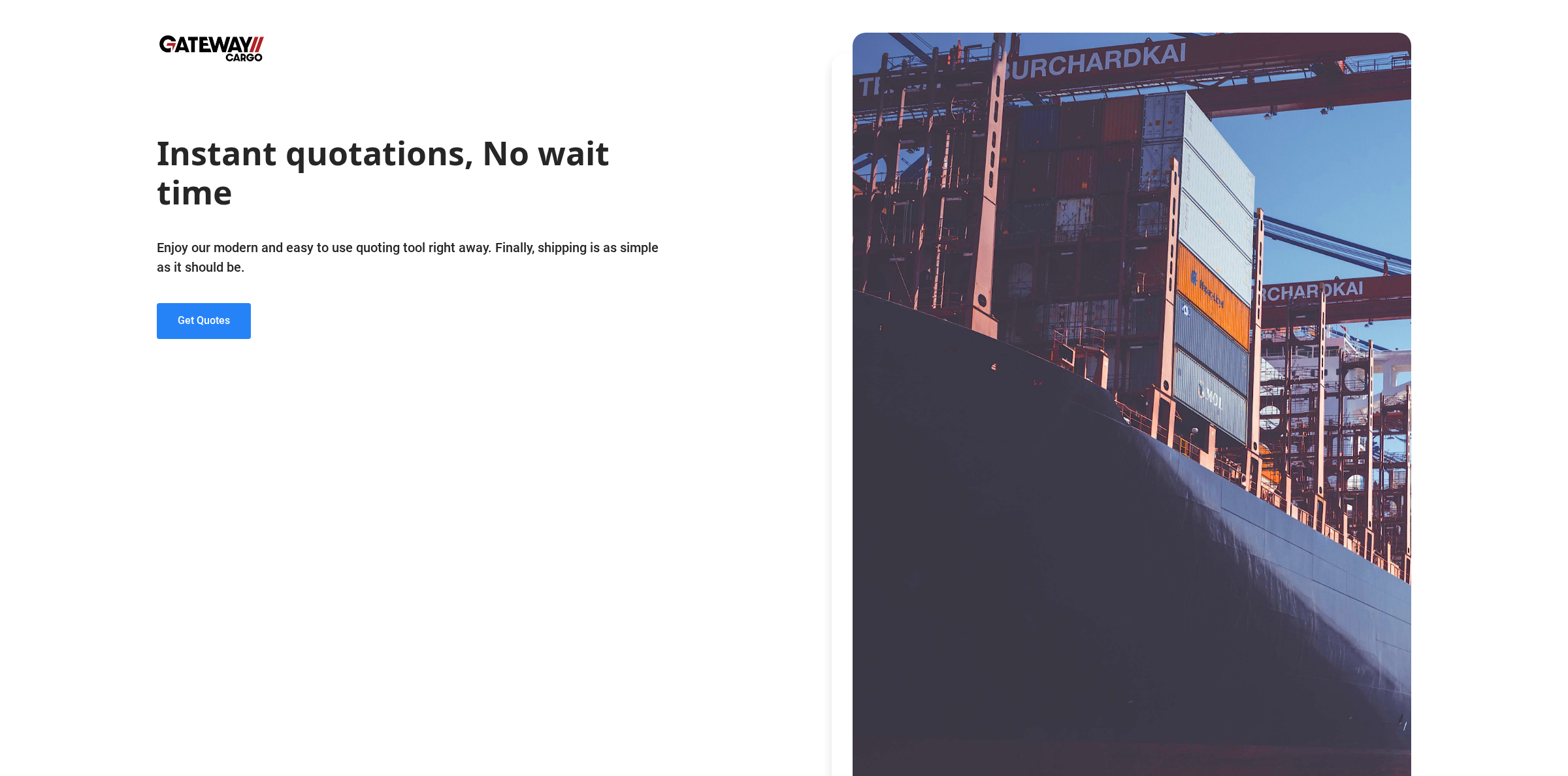 click on "Get Quotes" at bounding box center [204, 320] 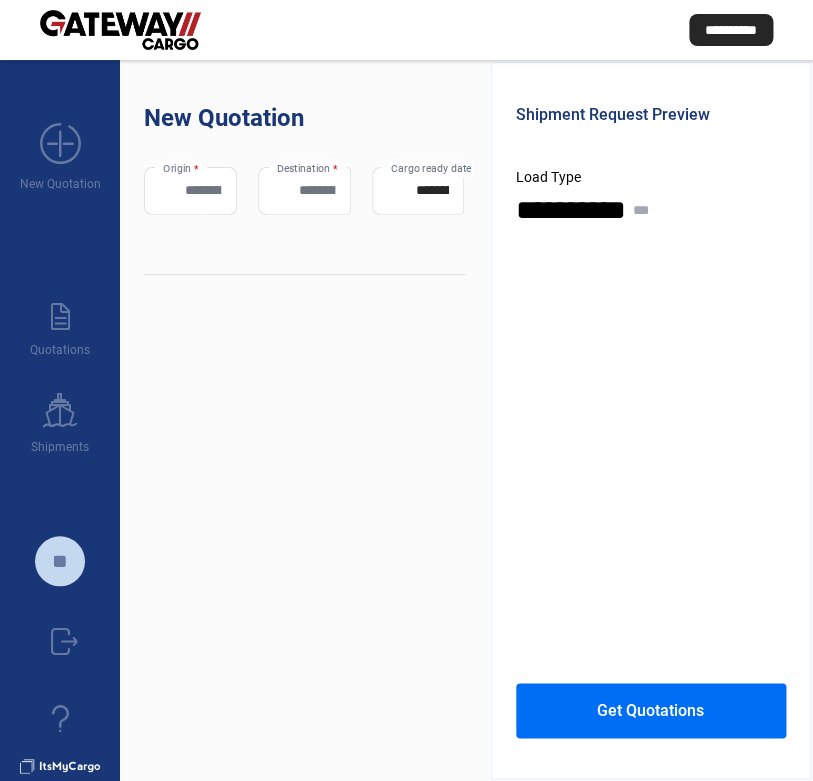 click on "Origin *" at bounding box center [190, 190] 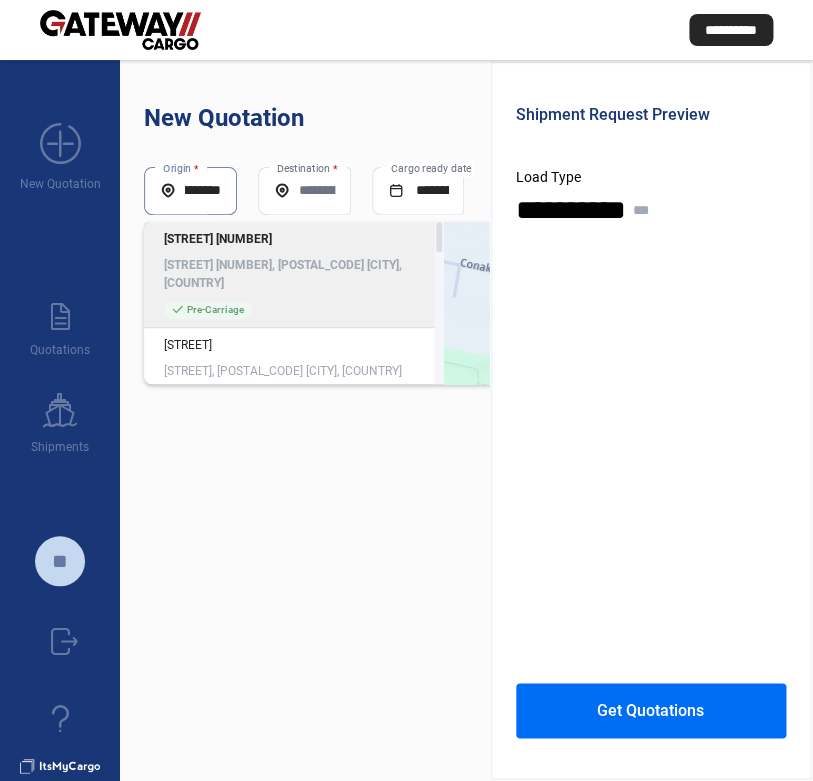 scroll, scrollTop: 0, scrollLeft: 411, axis: horizontal 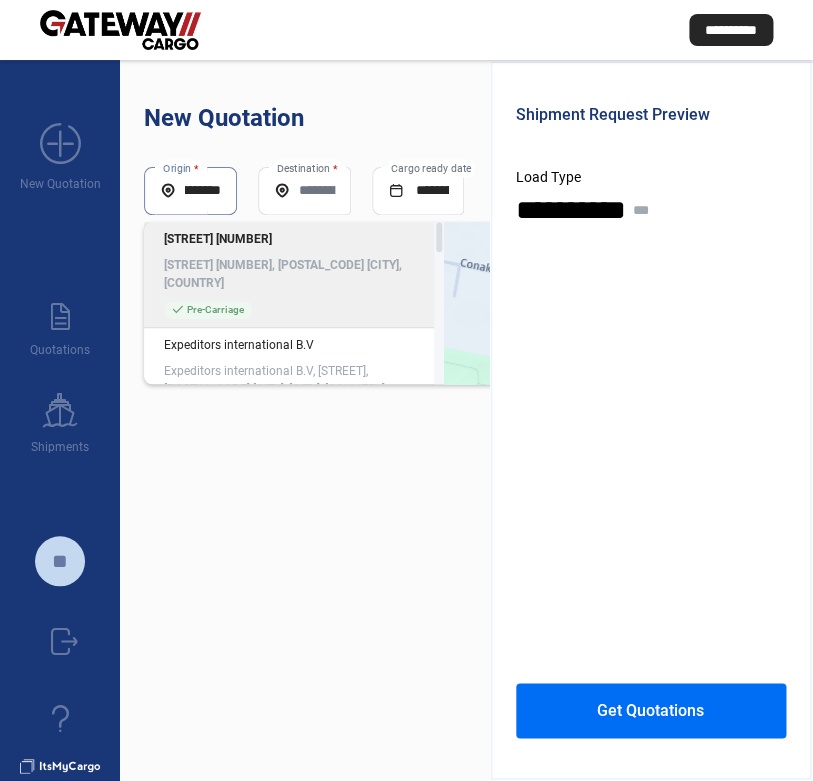 type on "**********" 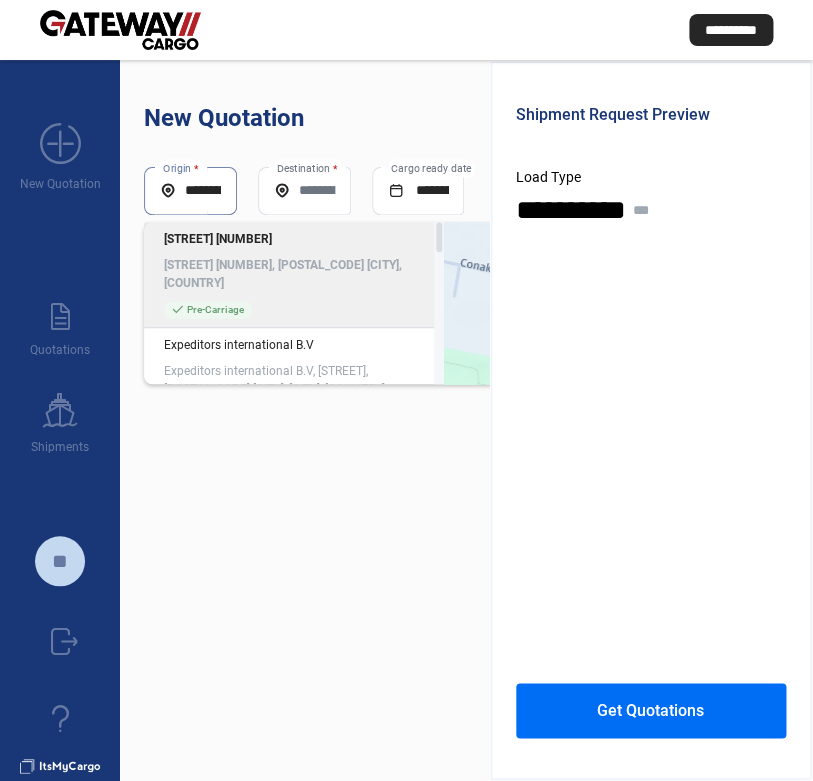 click on "check_mark  Pre-Carriage" at bounding box center (294, 309) 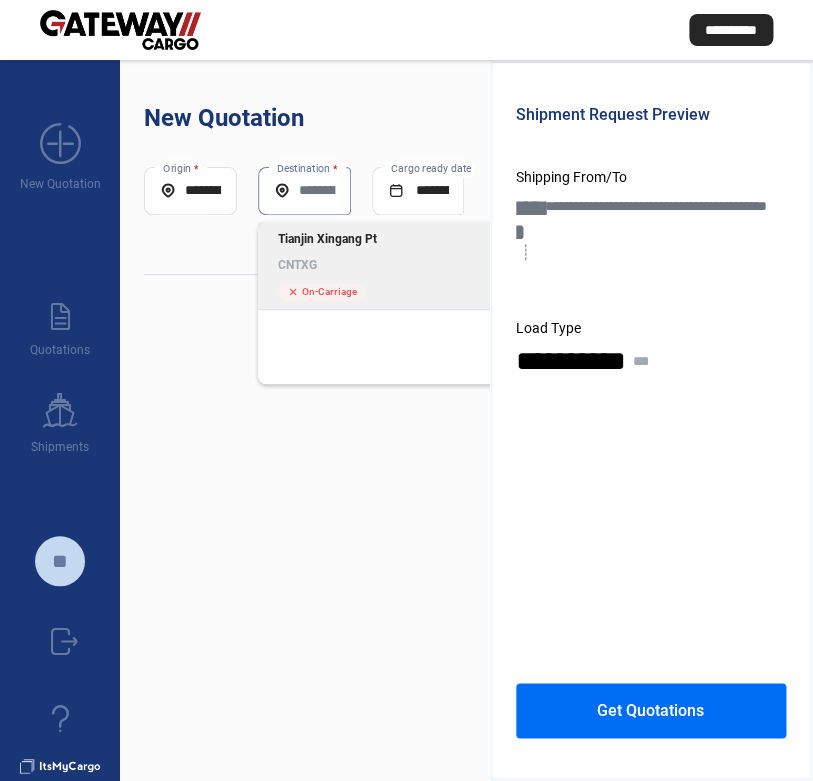 click on "Destination *" at bounding box center [304, 190] 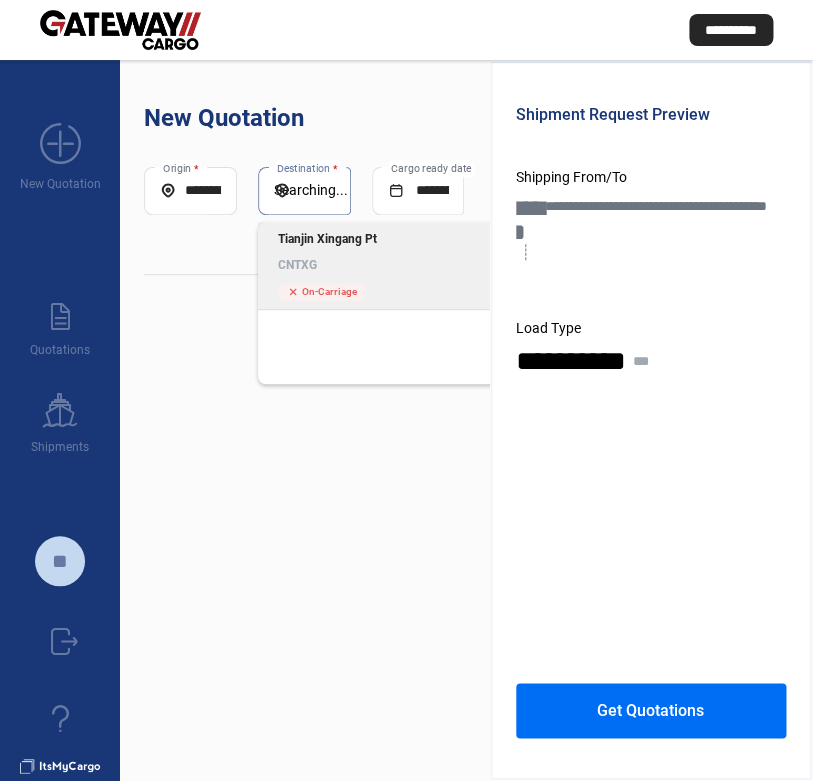 scroll, scrollTop: 0, scrollLeft: 46, axis: horizontal 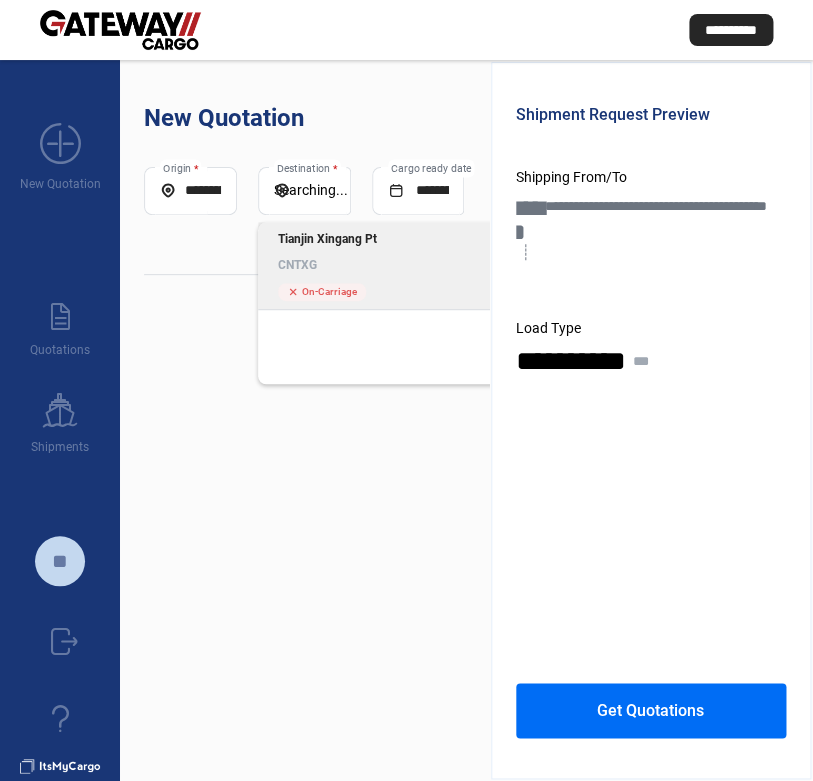 click on "CNTXG" at bounding box center [408, 265] 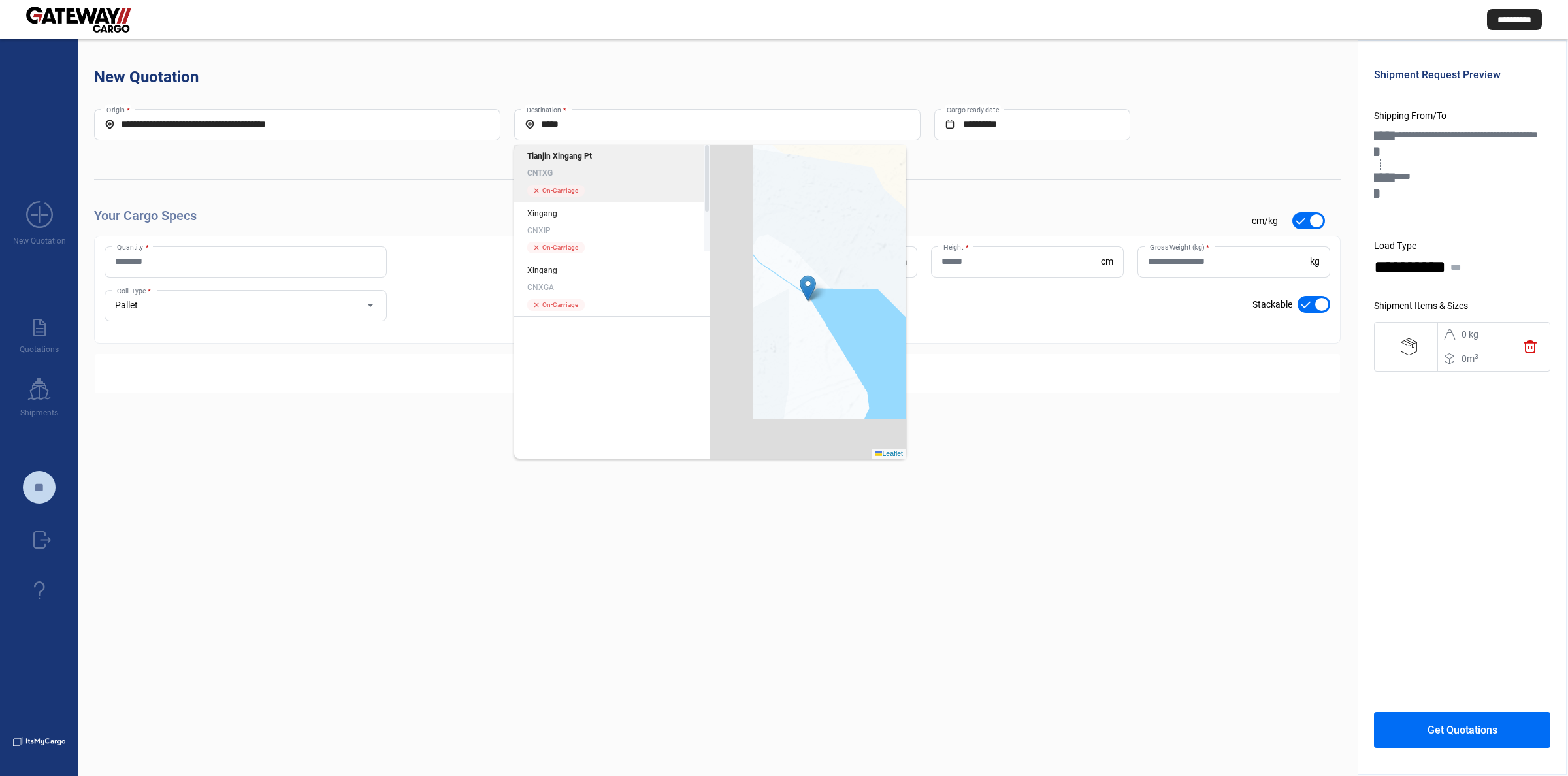 click on "CNTXG" at bounding box center (612, 173) 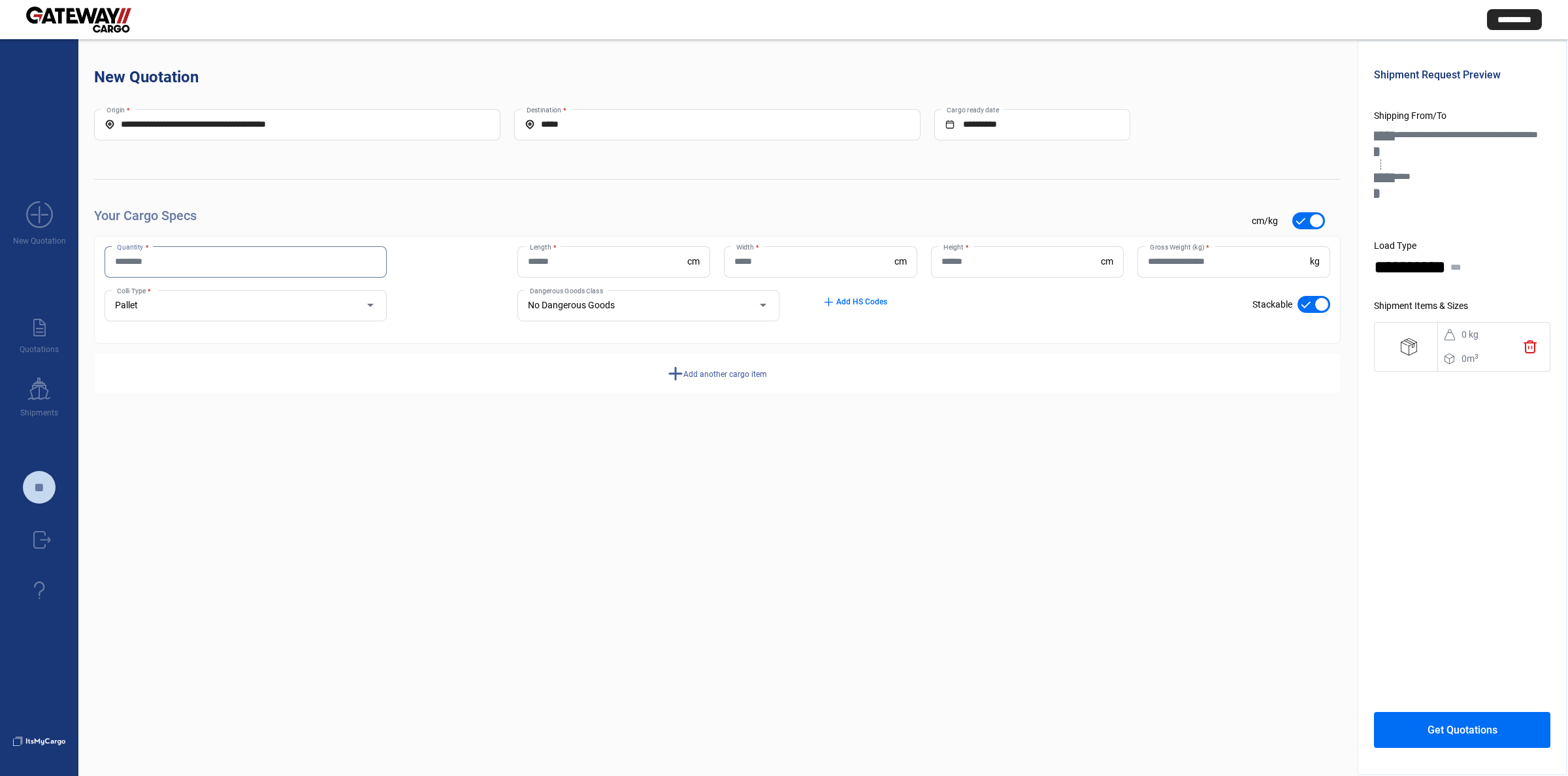 click on "Quantity *" at bounding box center [246, 261] 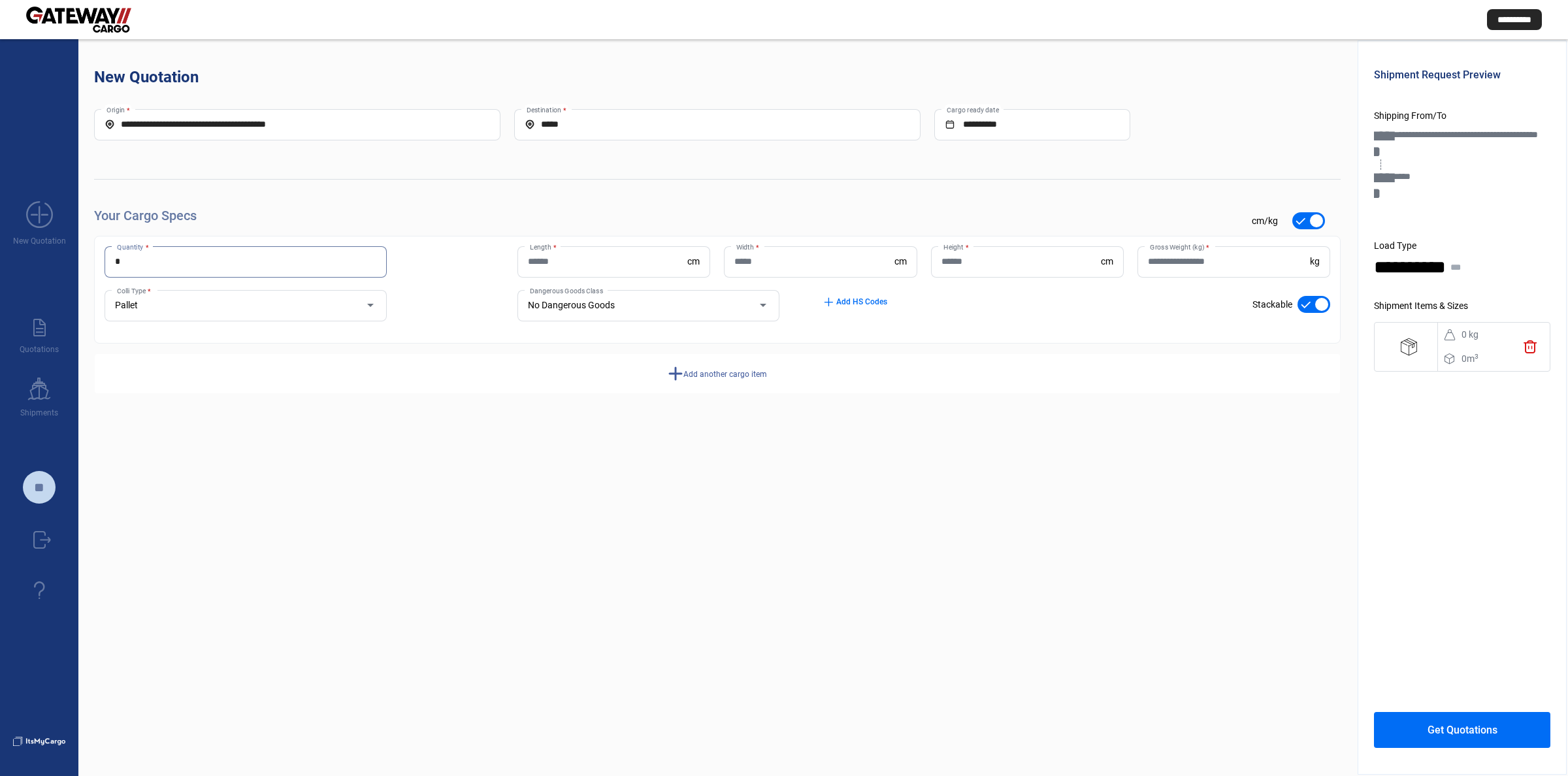 type on "*" 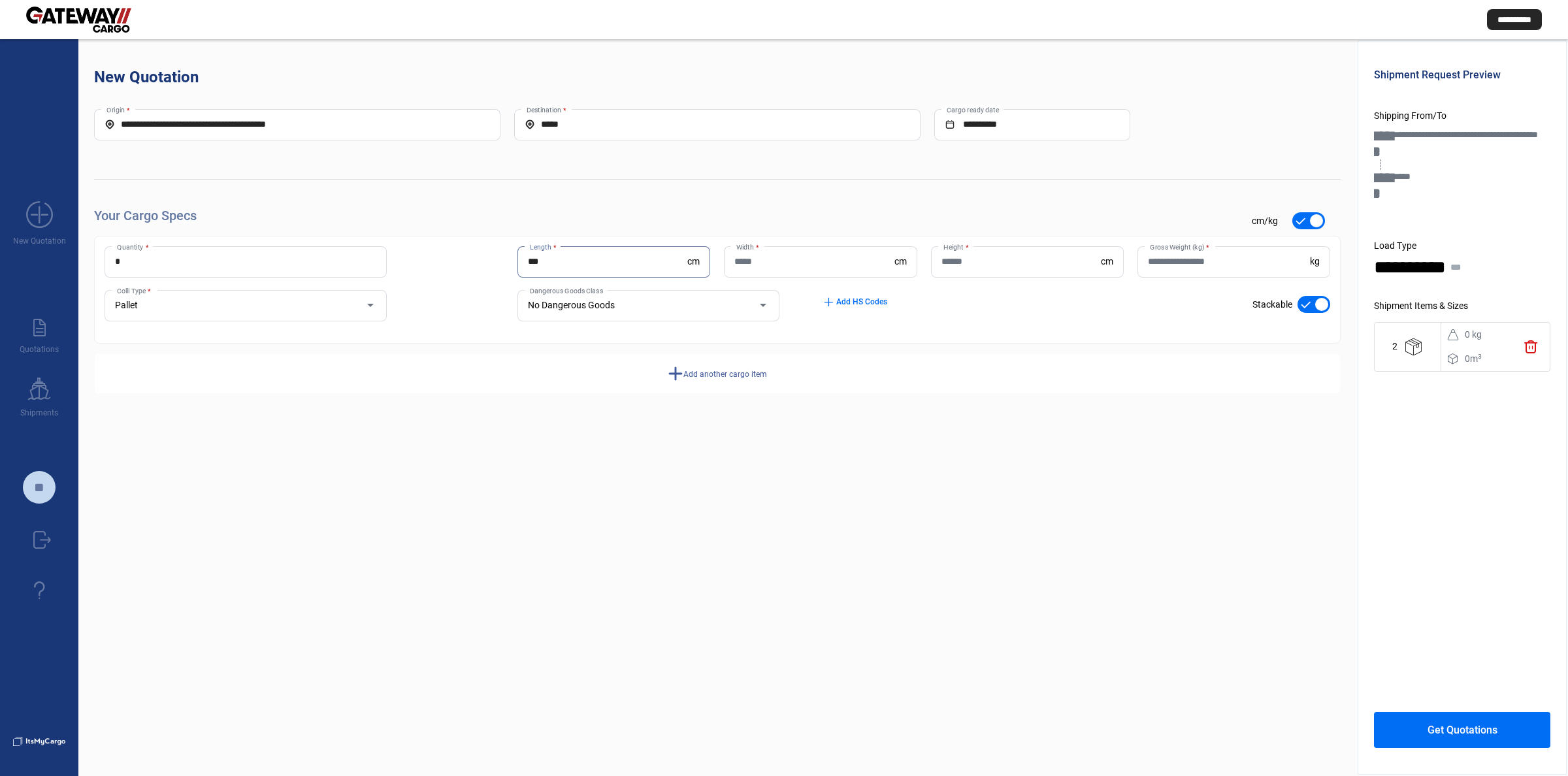 type on "***" 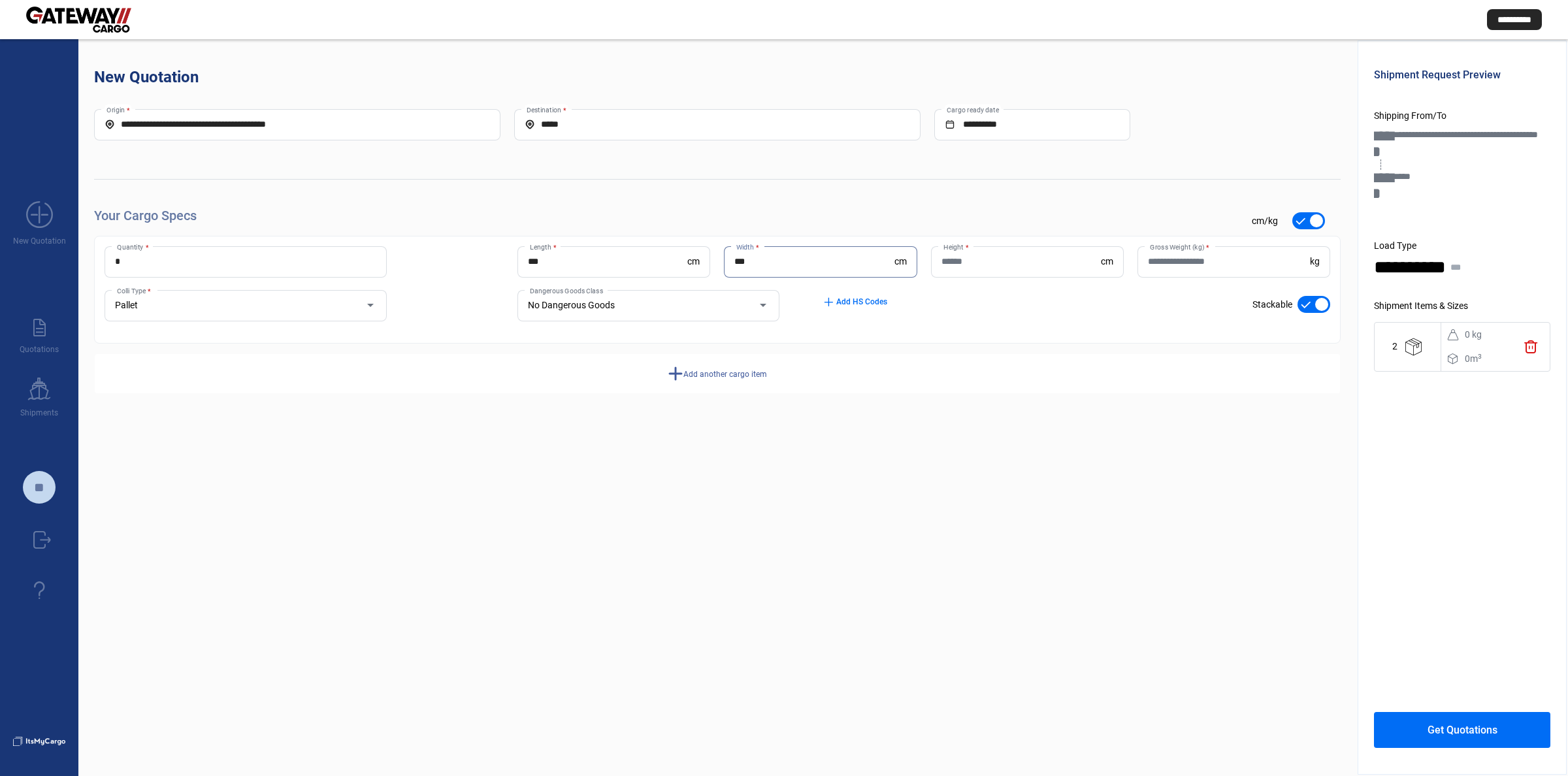 type on "***" 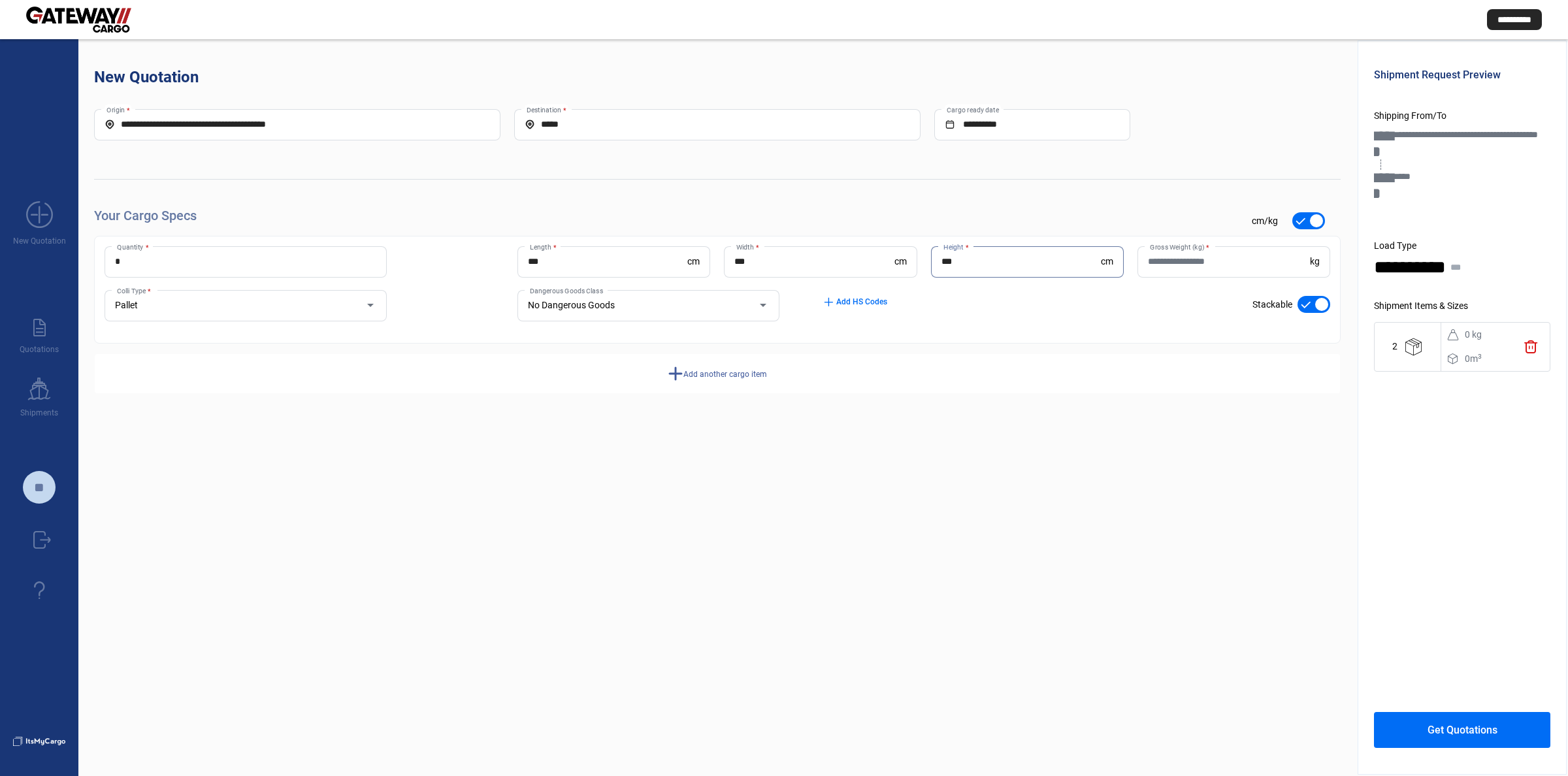 type on "***" 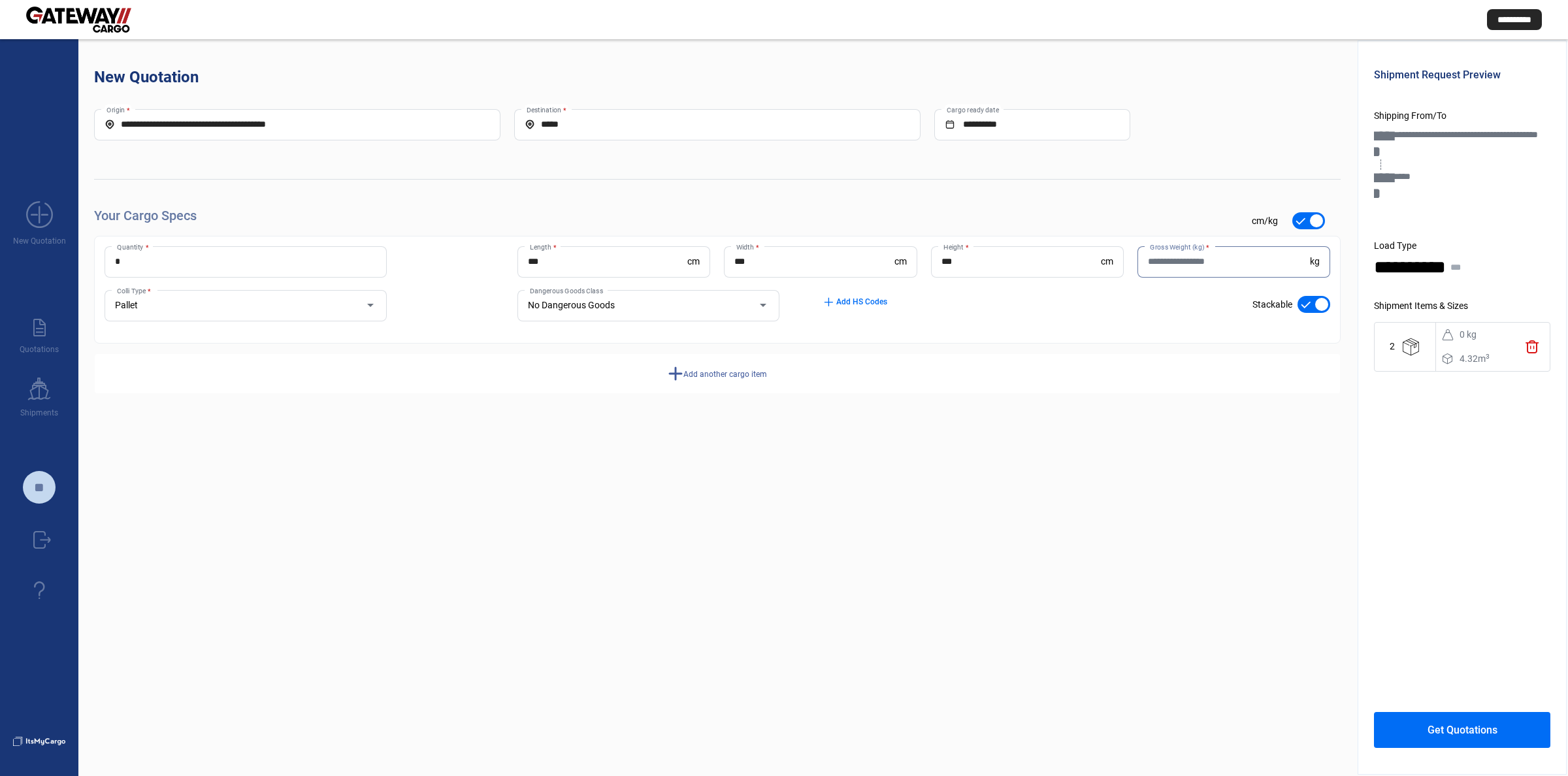 click on "Gross Weight (kg)  *" at bounding box center [1229, 261] 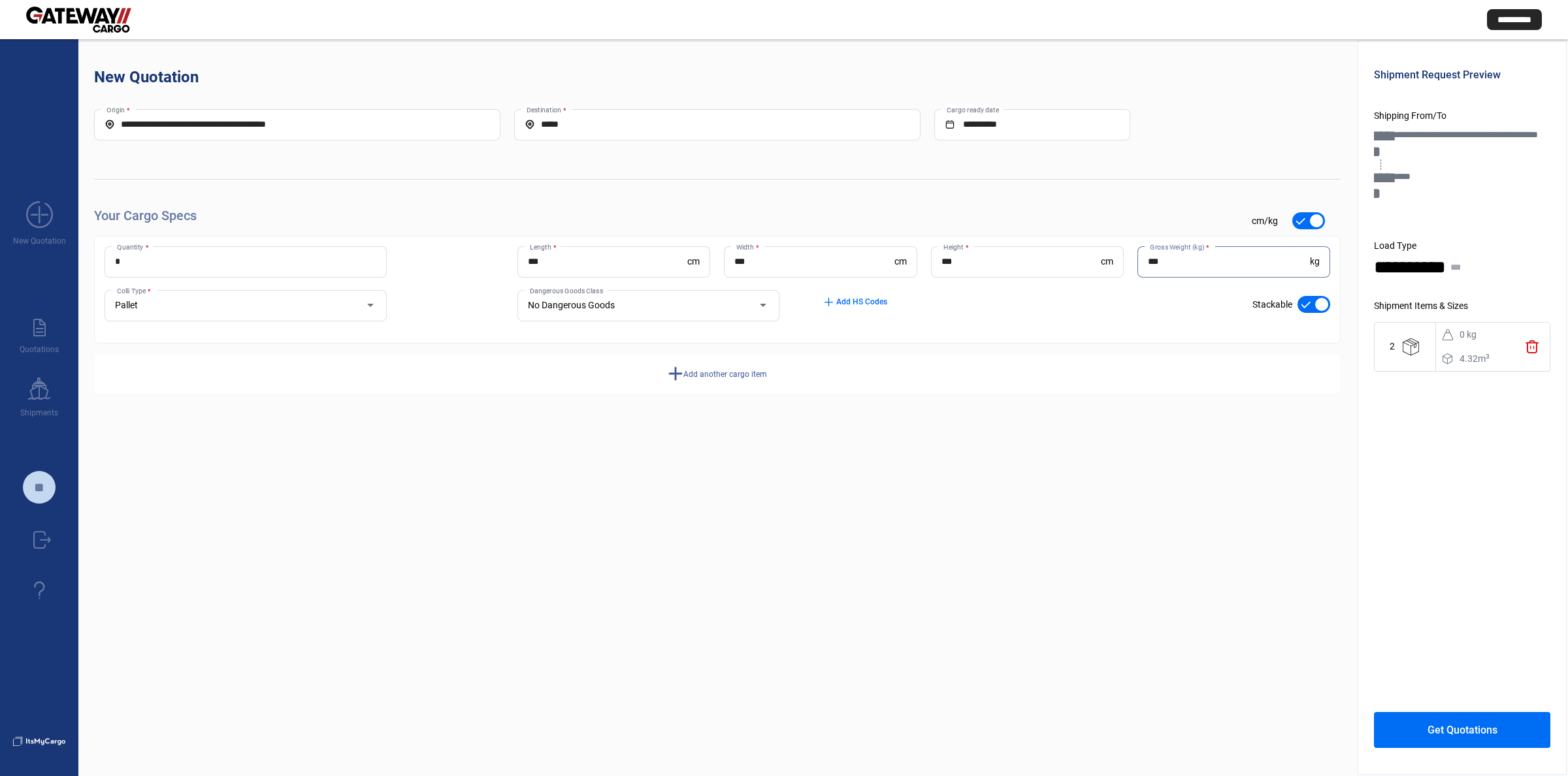 type on "***" 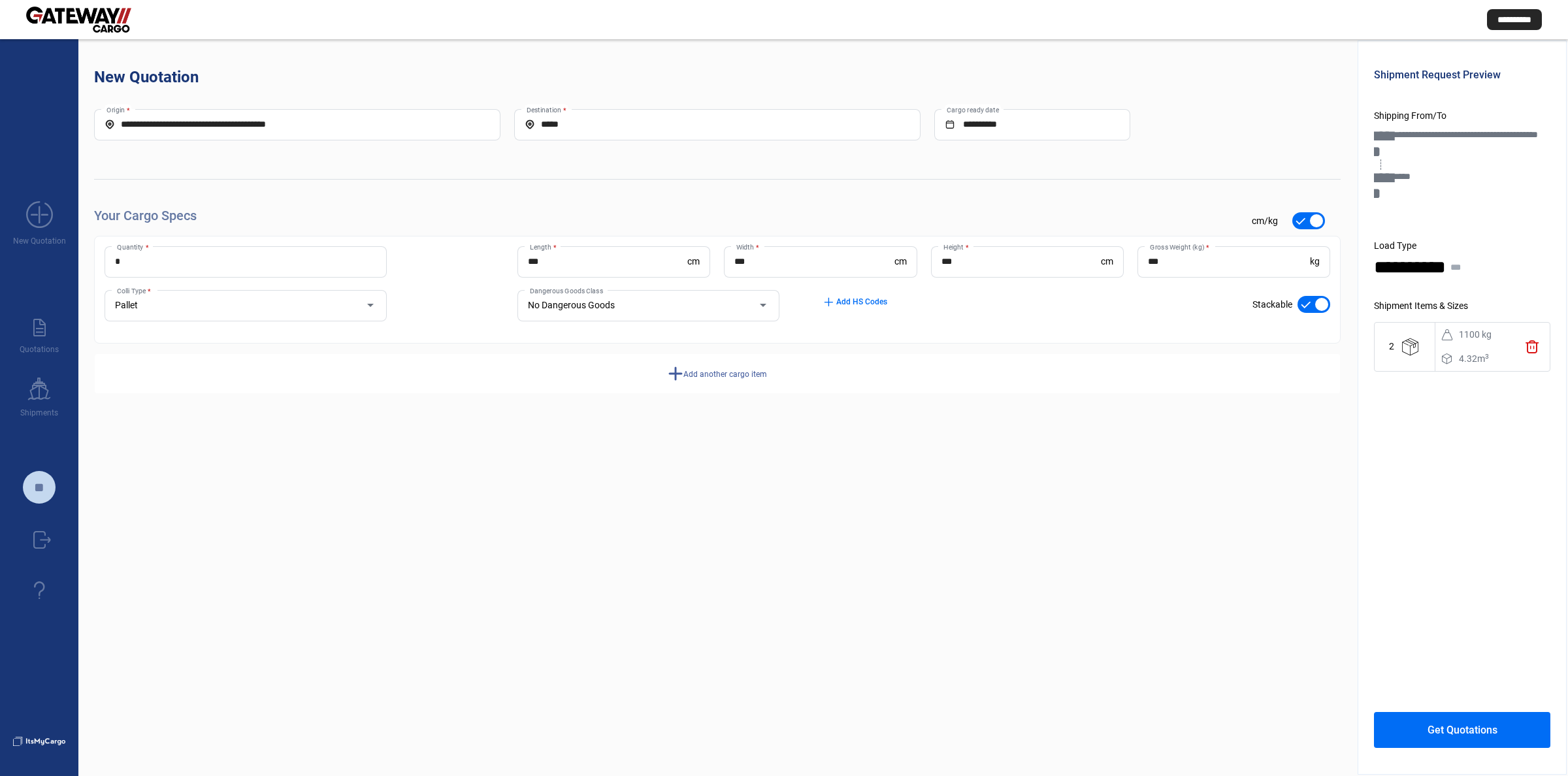 drag, startPoint x: 1081, startPoint y: 448, endPoint x: 1085, endPoint y: 466, distance: 18.43909 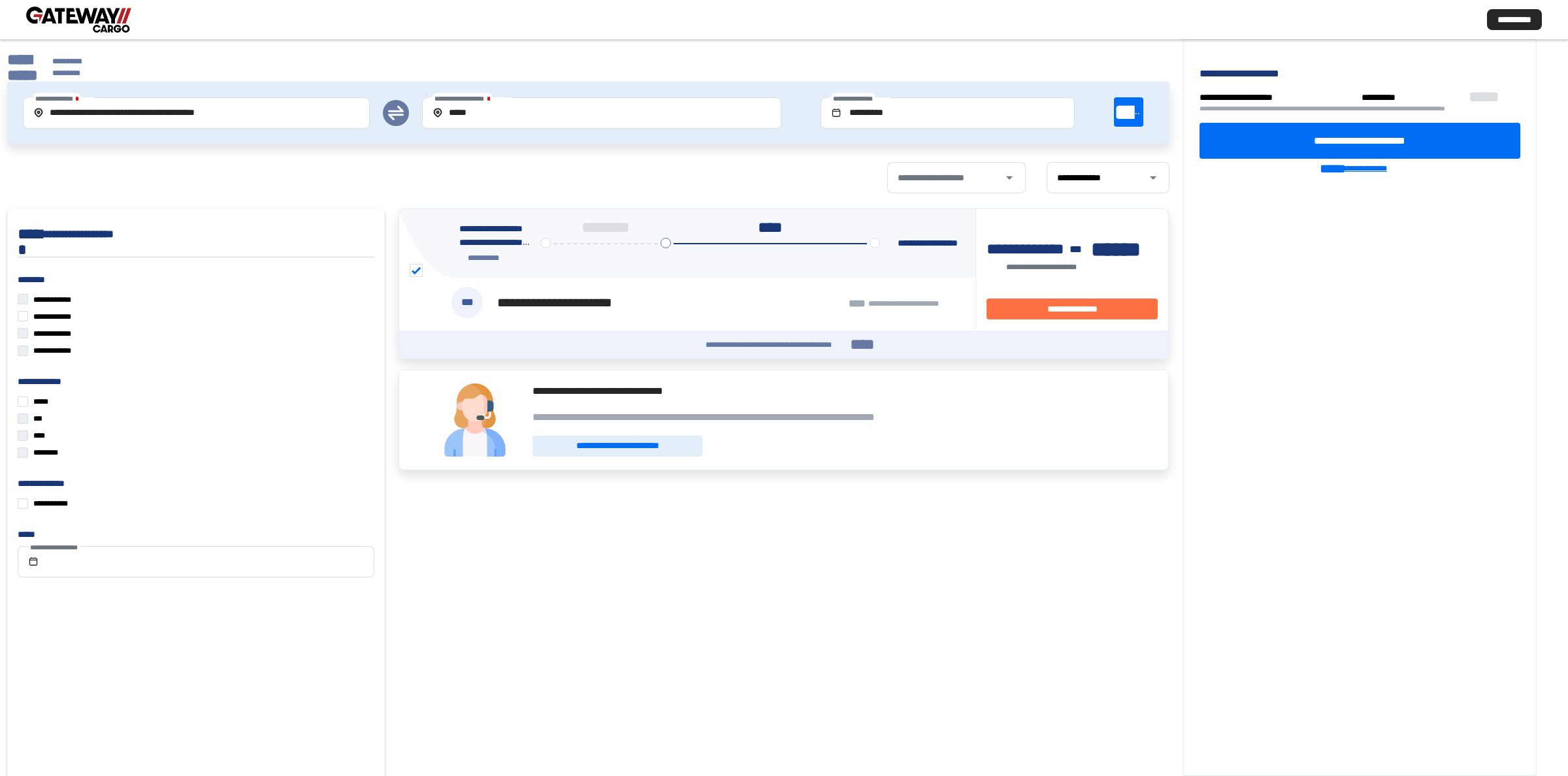 click on "**********" at bounding box center (1368, 169) 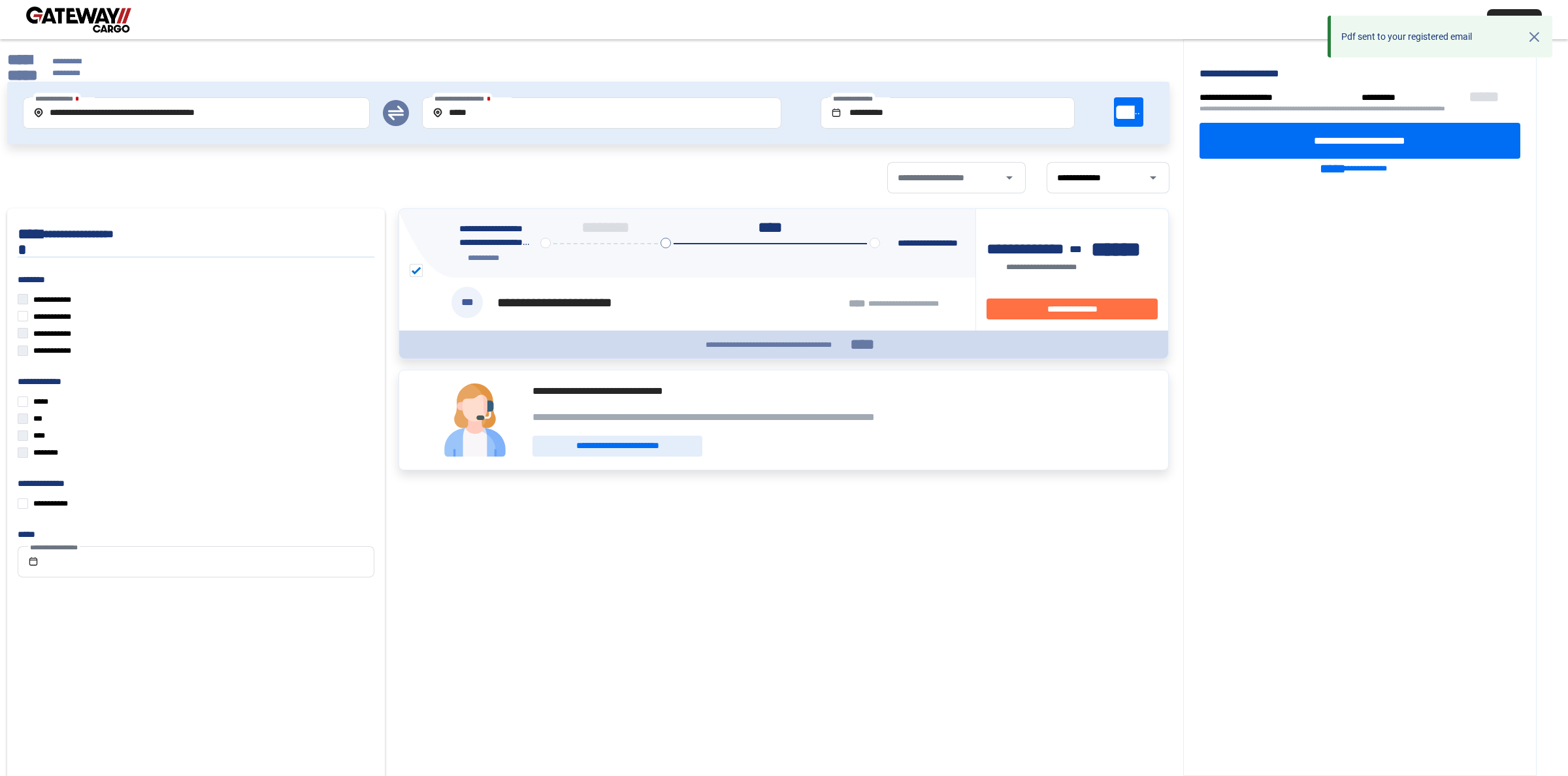 click on "****" at bounding box center (862, 344) 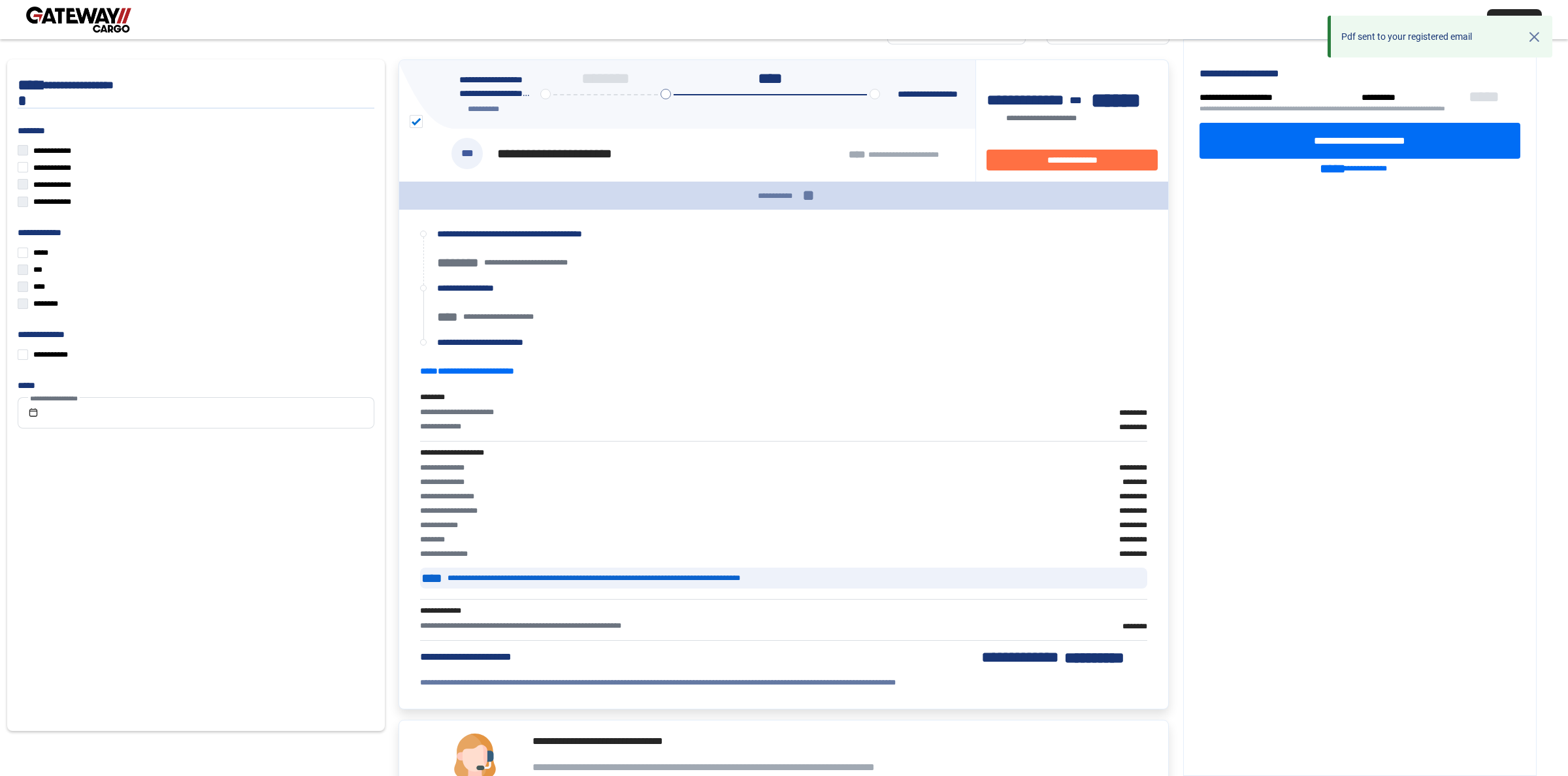 scroll, scrollTop: 163, scrollLeft: 0, axis: vertical 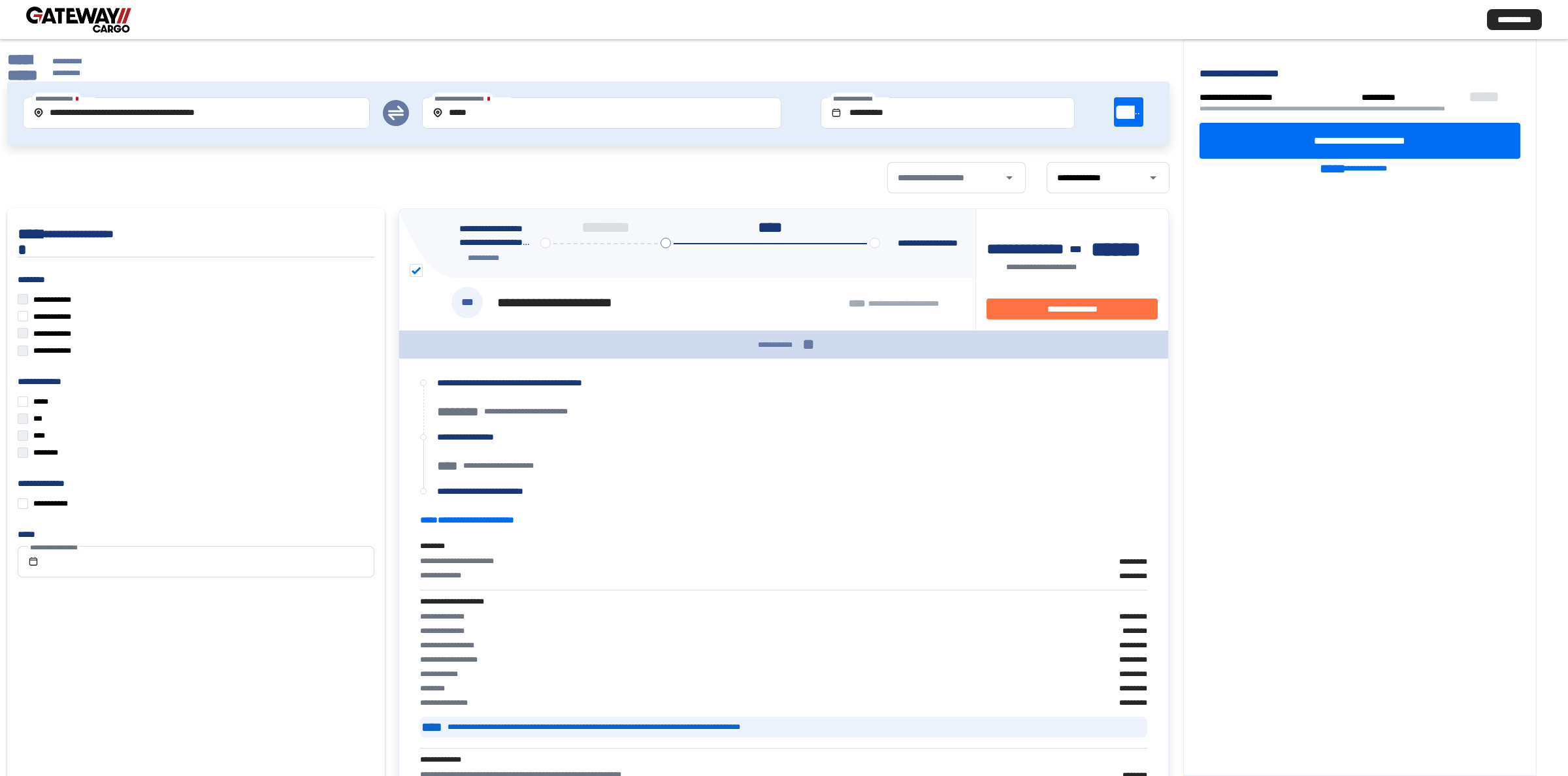 click on "**********" at bounding box center (22, 67) 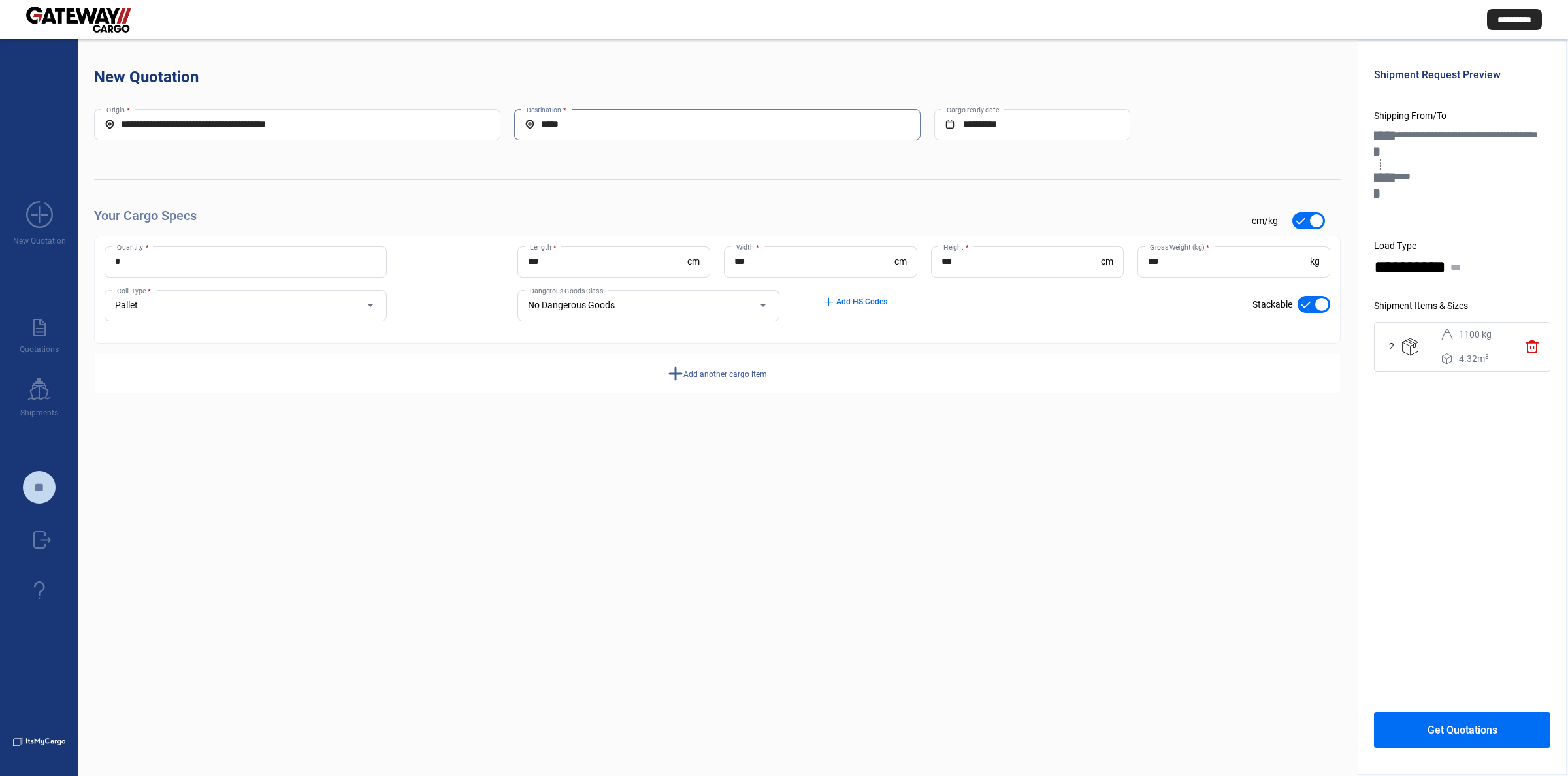click on "*****" at bounding box center (717, 124) 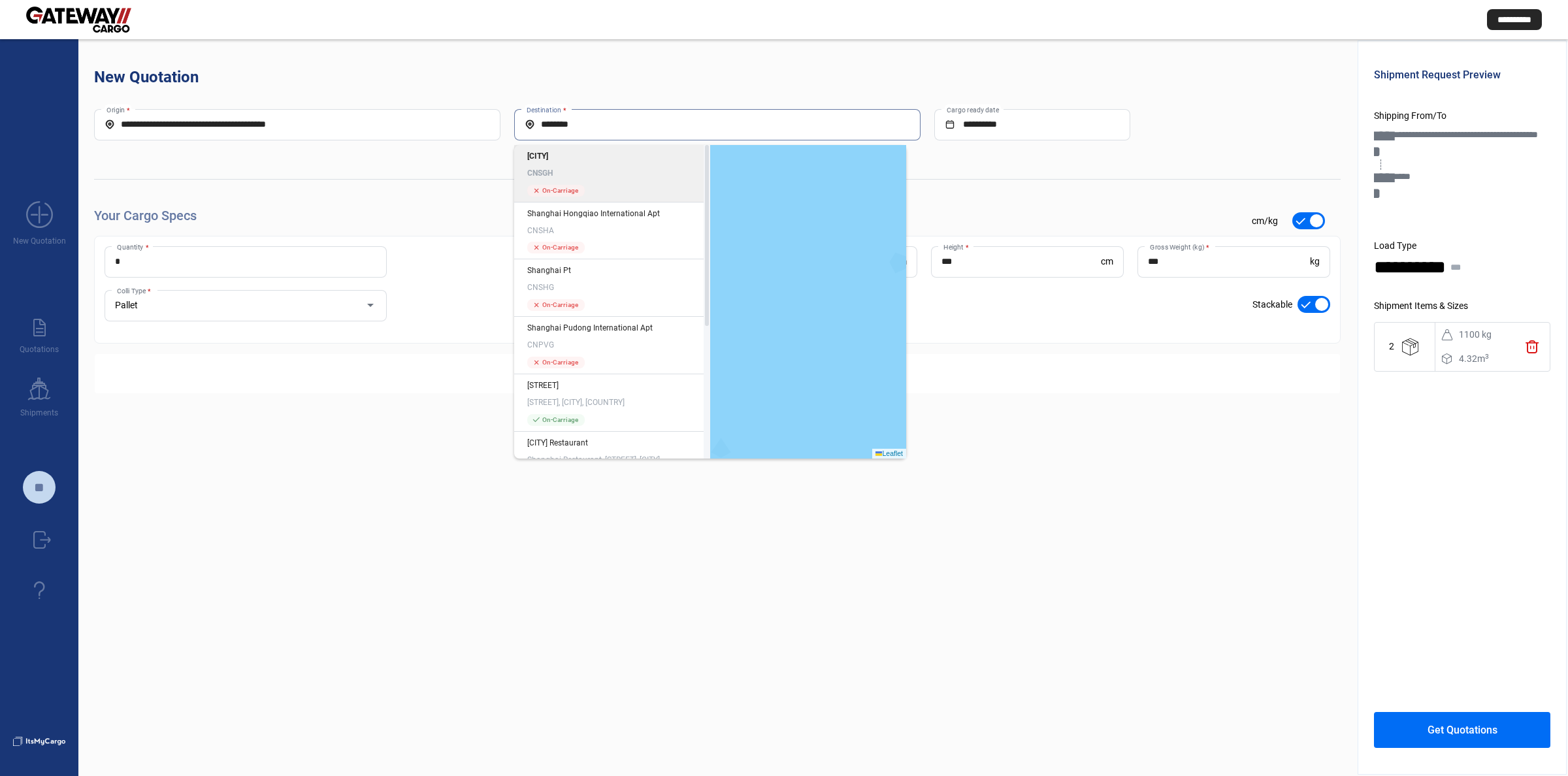 type on "********" 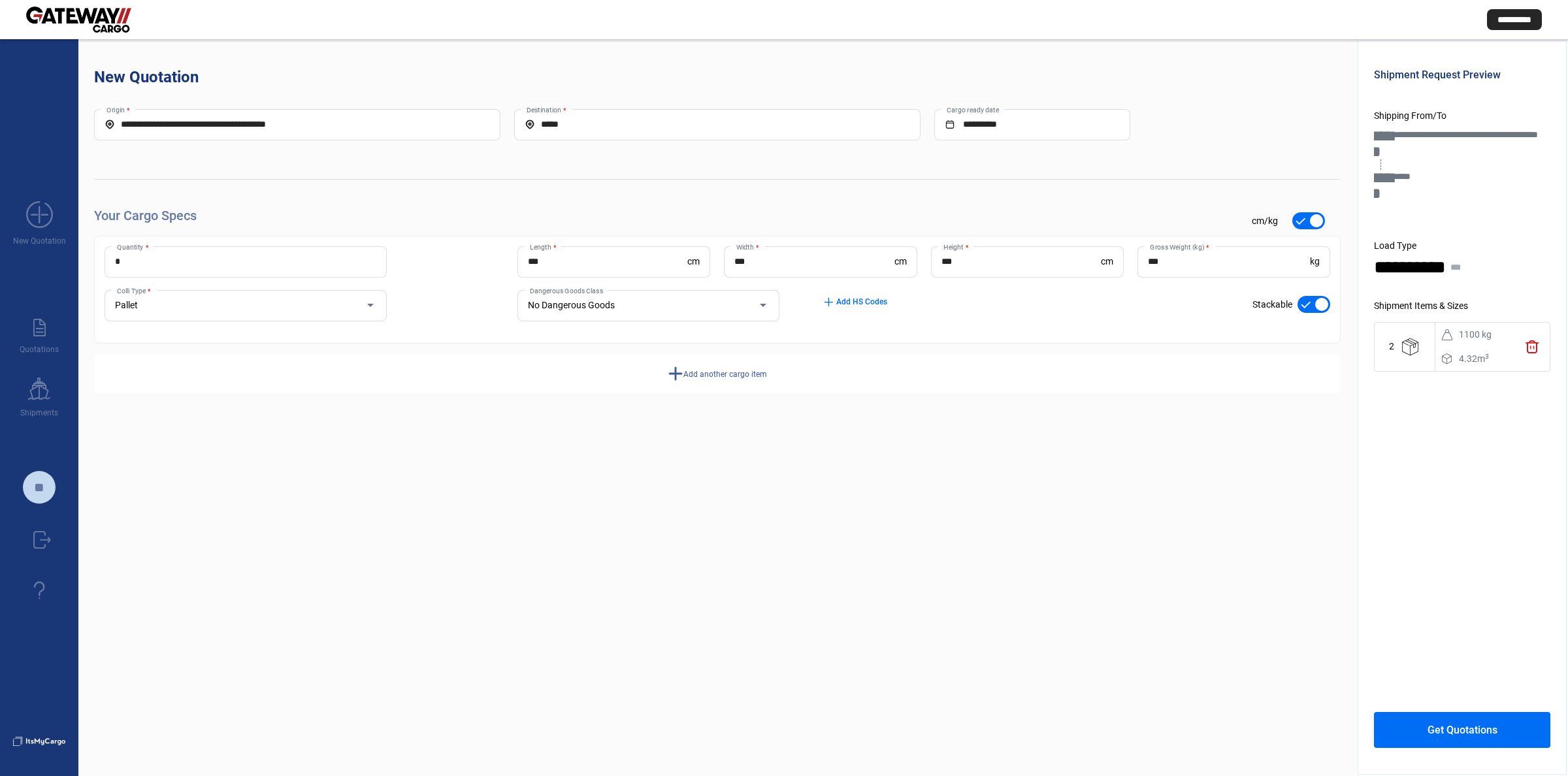 click on "Get Quotations" at bounding box center [1462, 730] 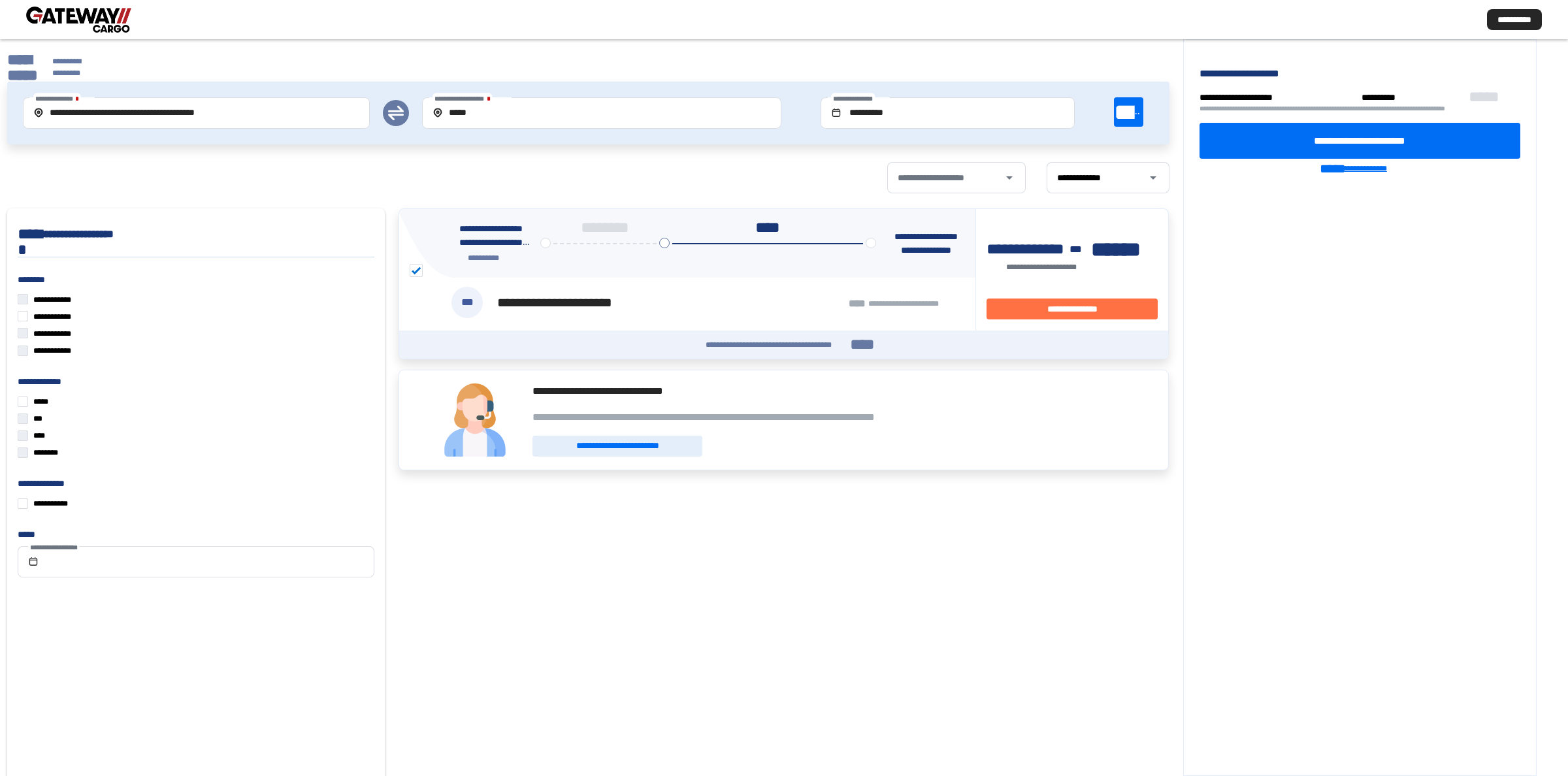 click on "**********" at bounding box center [1368, 169] 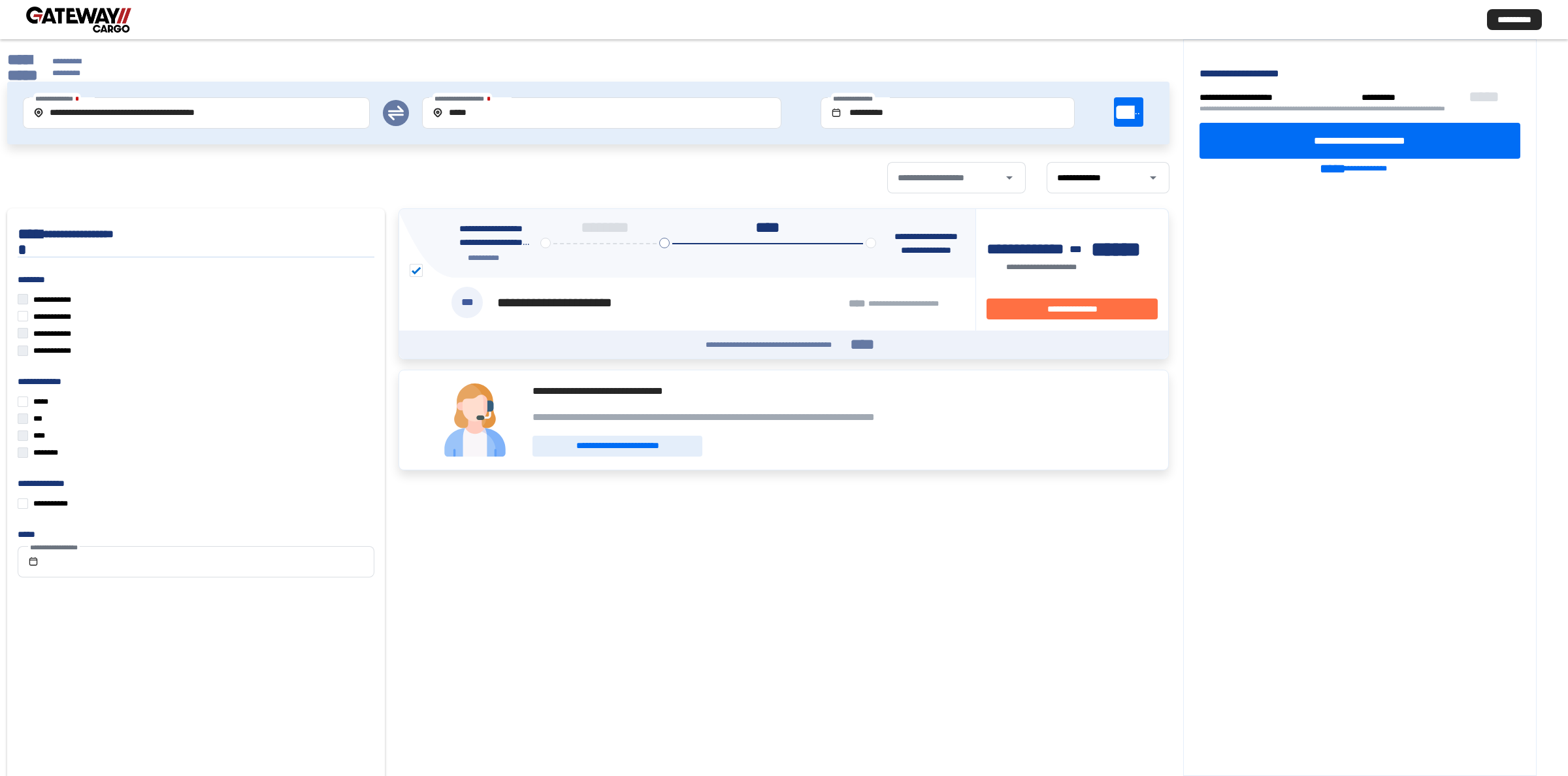 click on "**********" at bounding box center (602, 113) 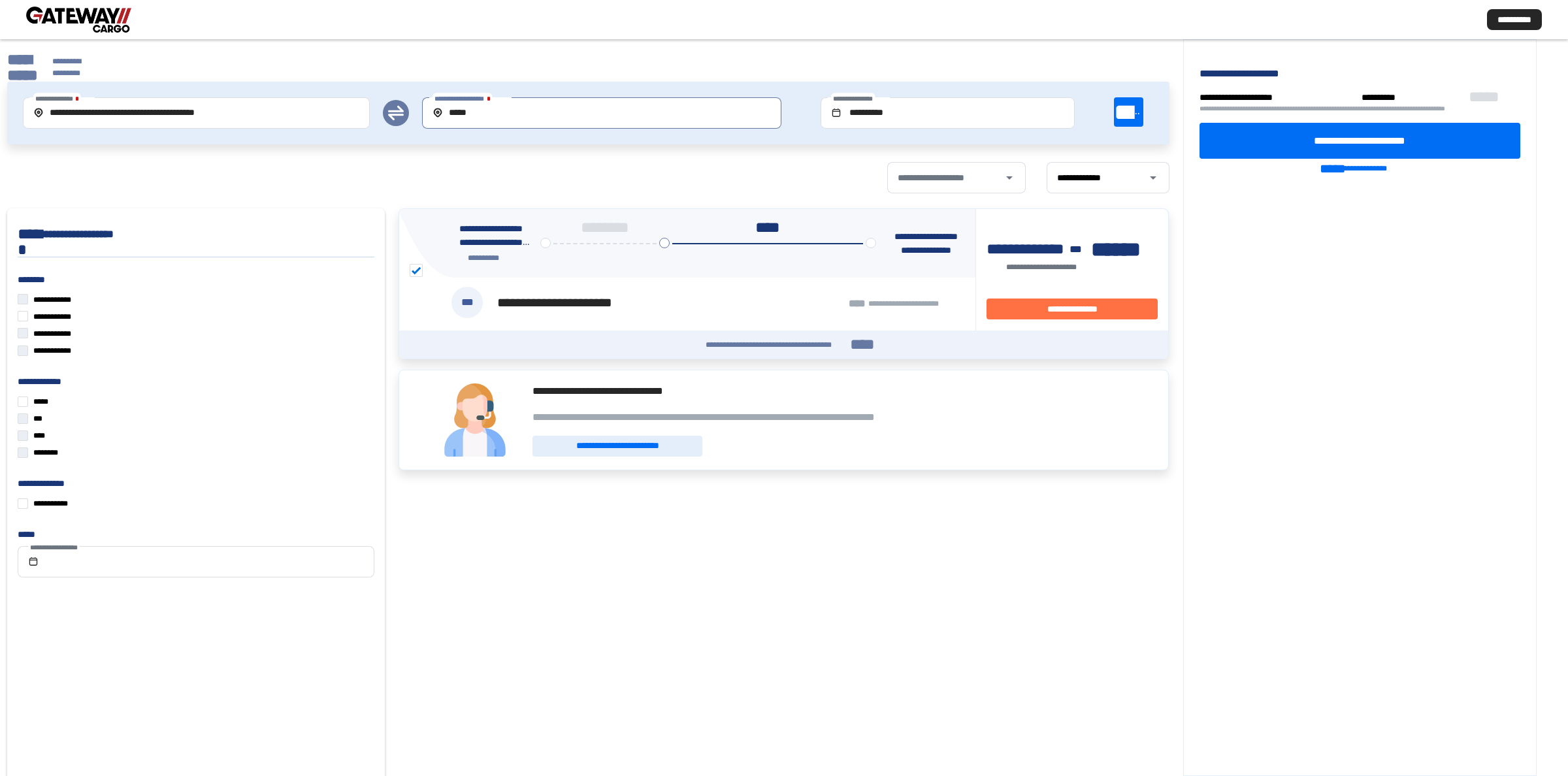 click on "**********" at bounding box center [602, 113] 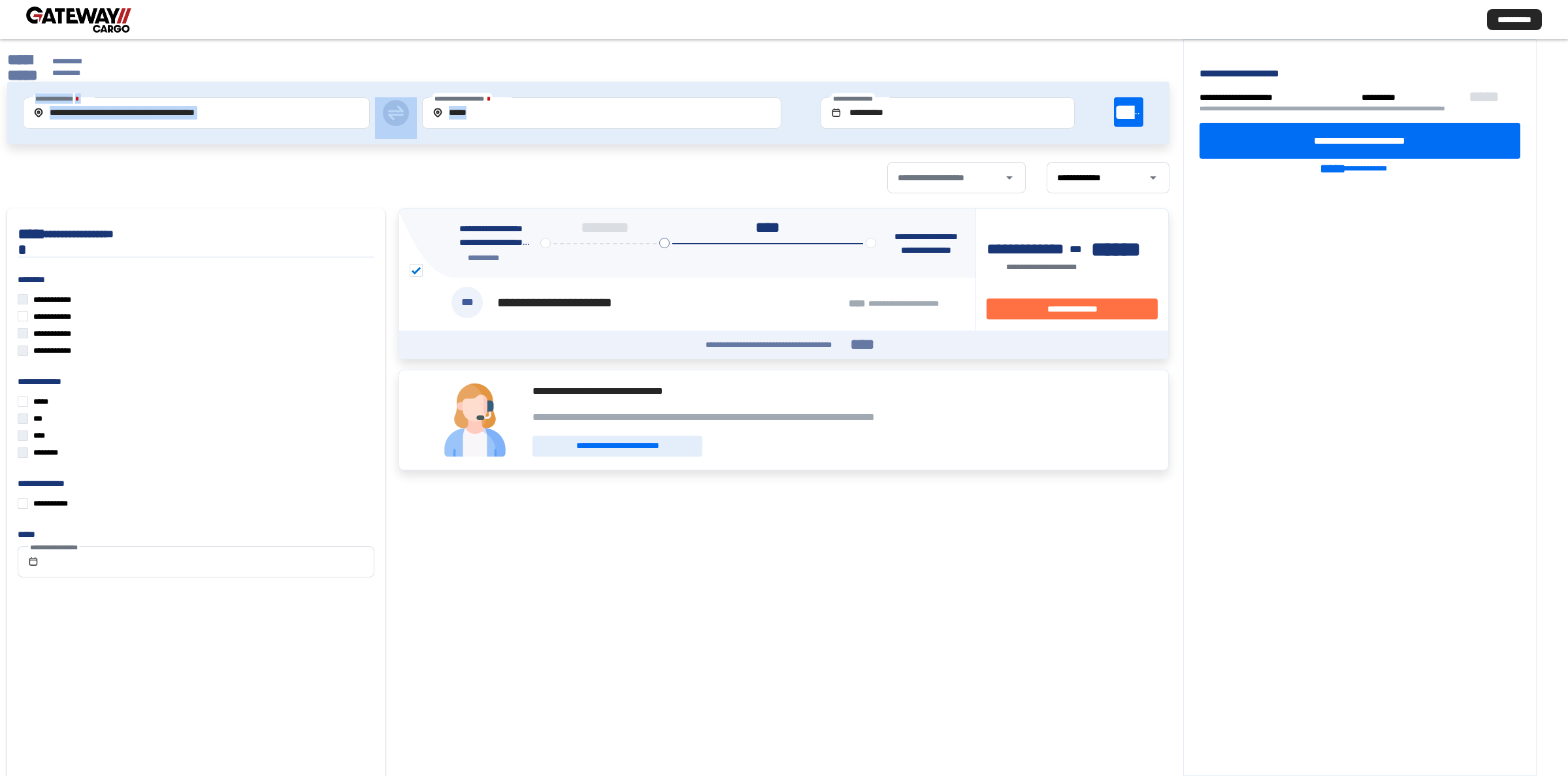 drag, startPoint x: 541, startPoint y: 100, endPoint x: 244, endPoint y: 100, distance: 297 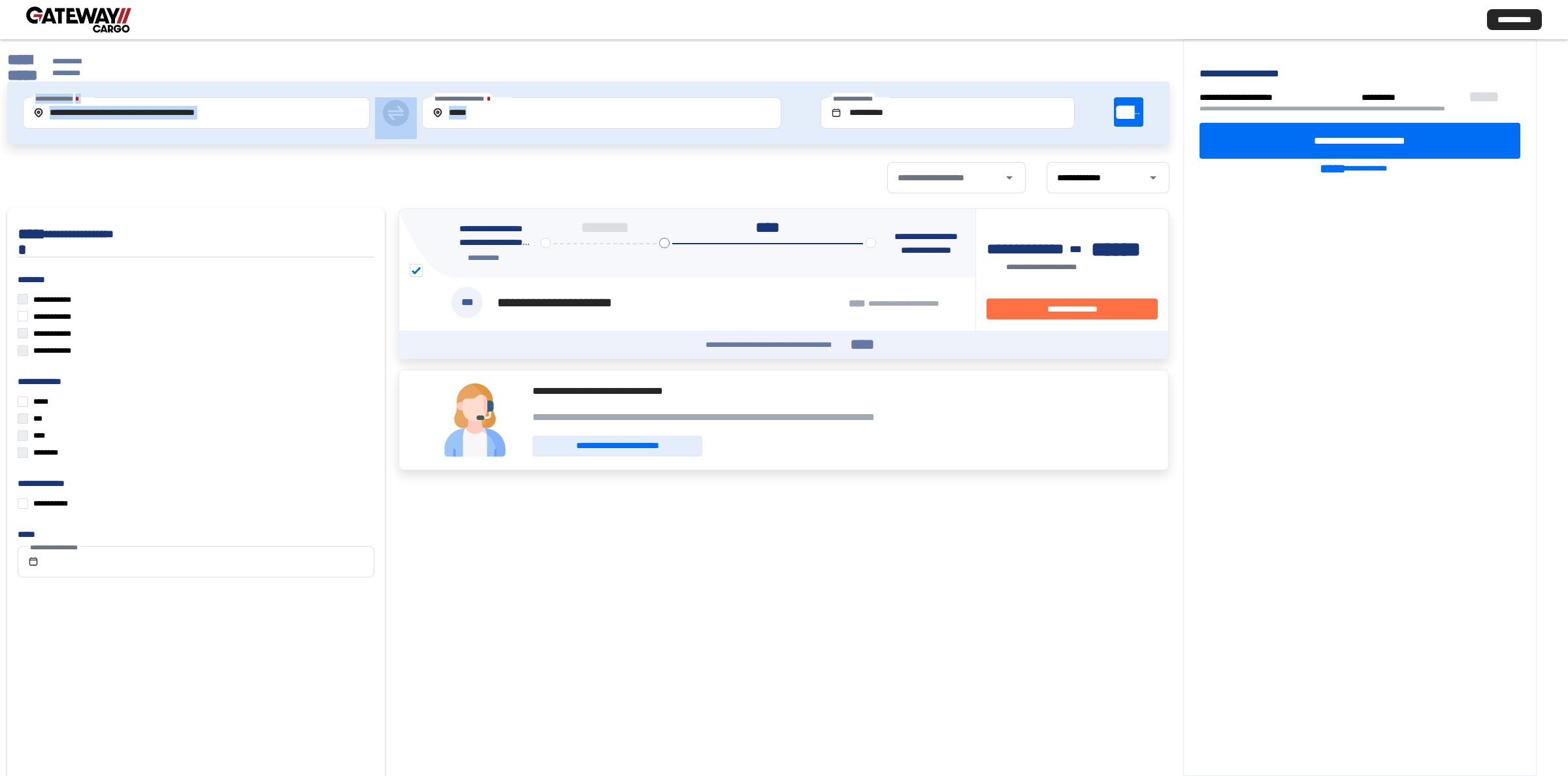 click on "**********" at bounding box center [22, 67] 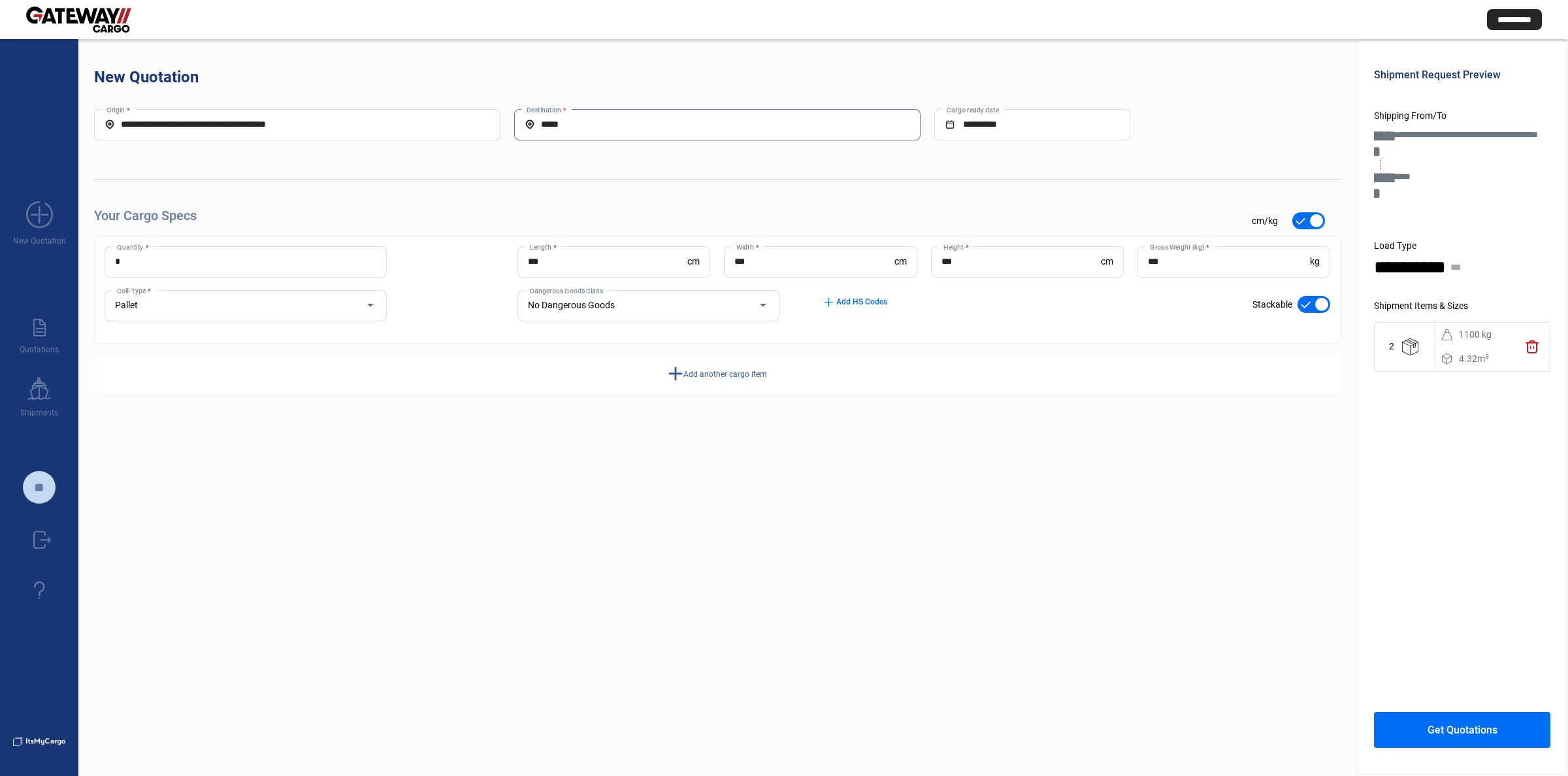 drag, startPoint x: 591, startPoint y: 132, endPoint x: 587, endPoint y: 140, distance: 8.944272 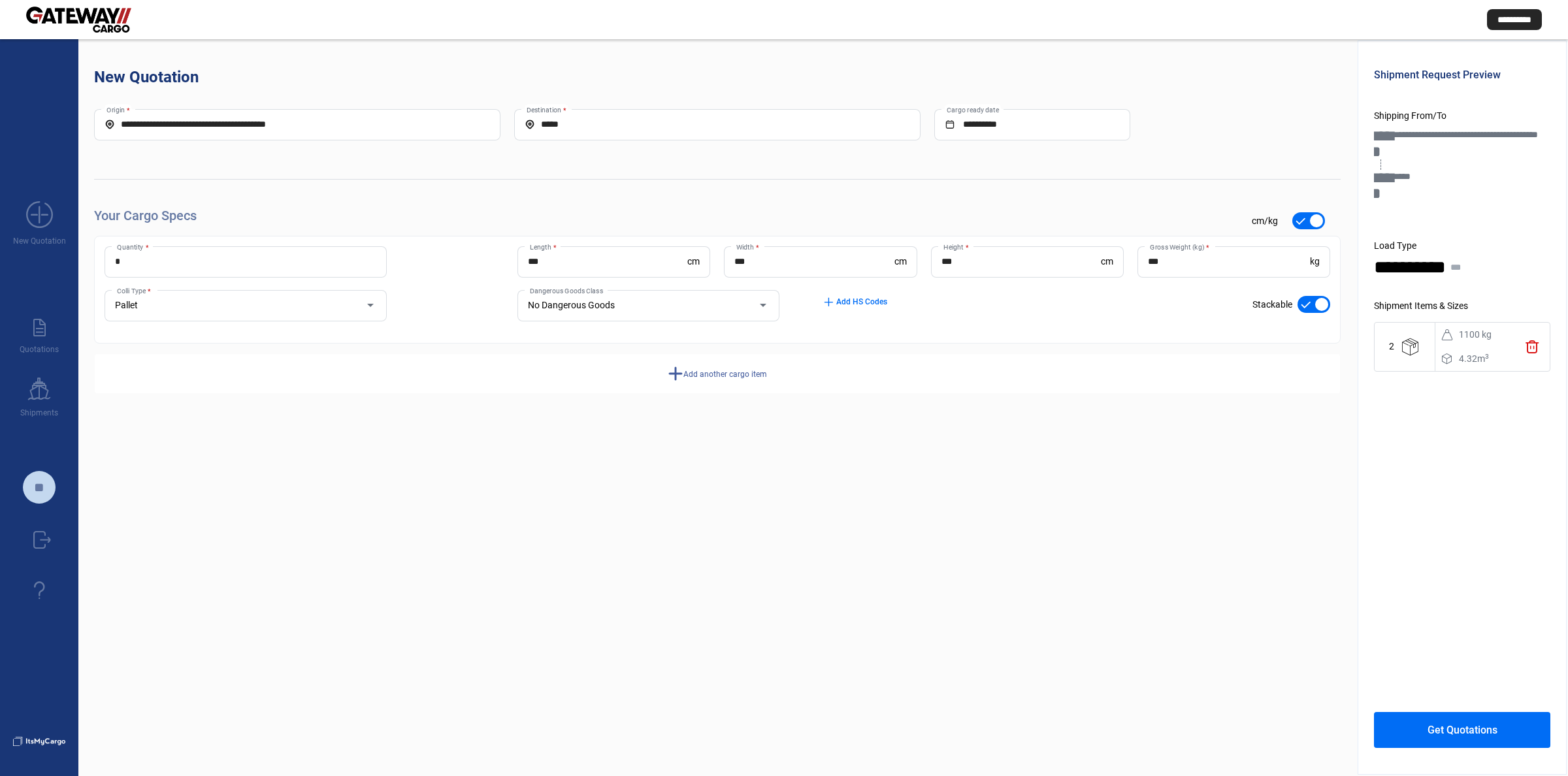 click on "*****  Destination *" at bounding box center (717, 125) 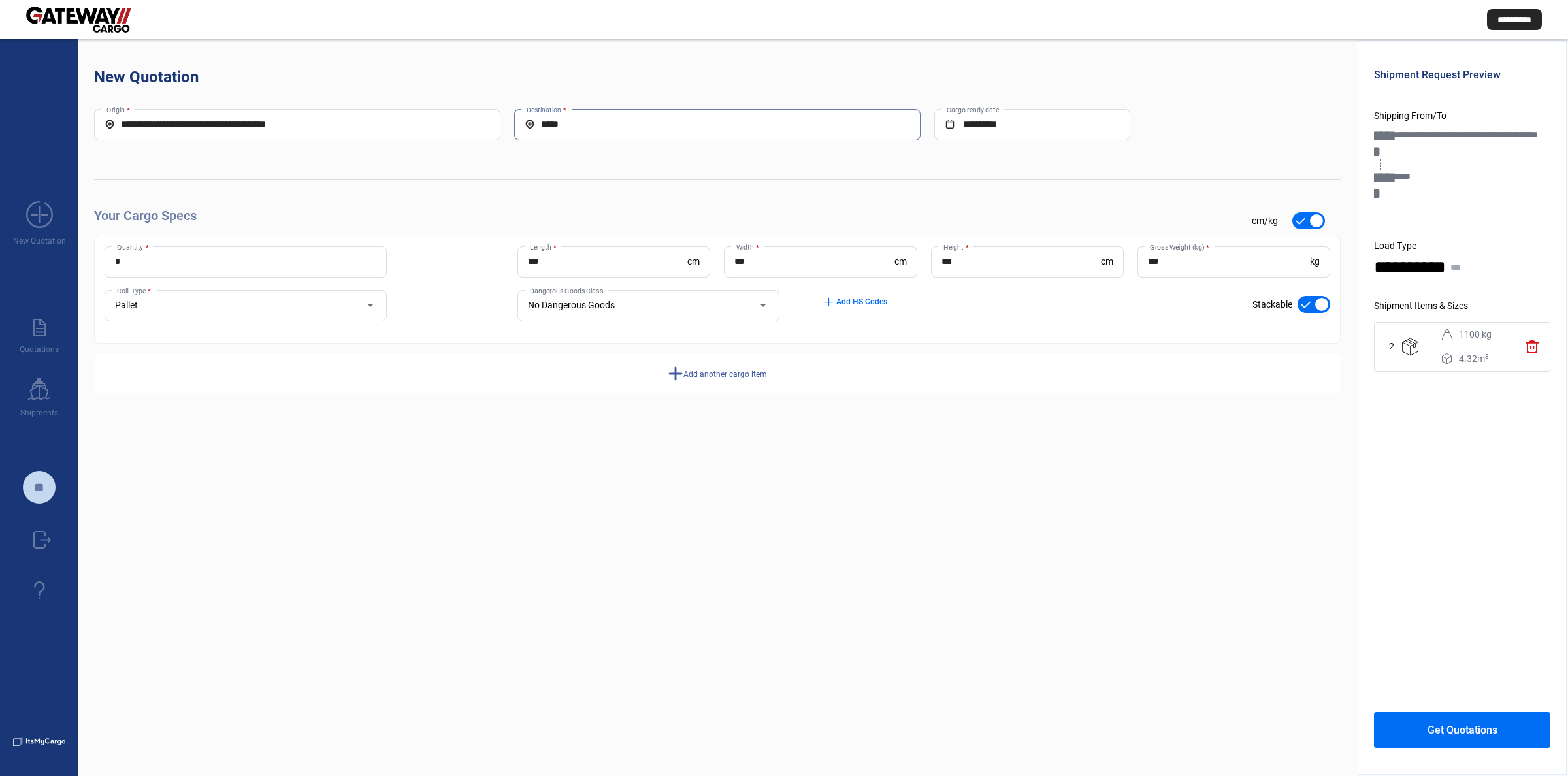 drag, startPoint x: 590, startPoint y: 122, endPoint x: 116, endPoint y: 23, distance: 484.22825 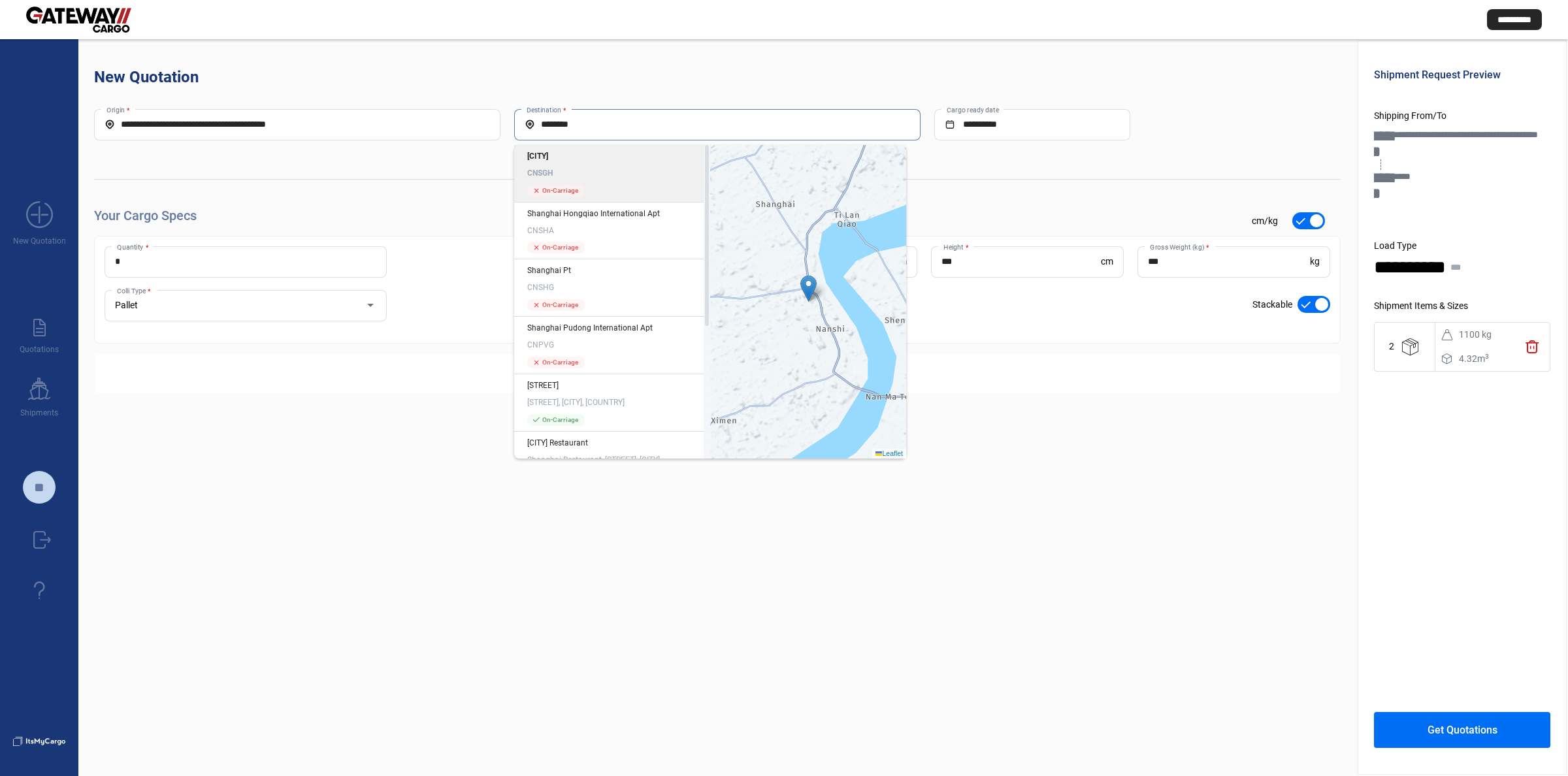 type on "********" 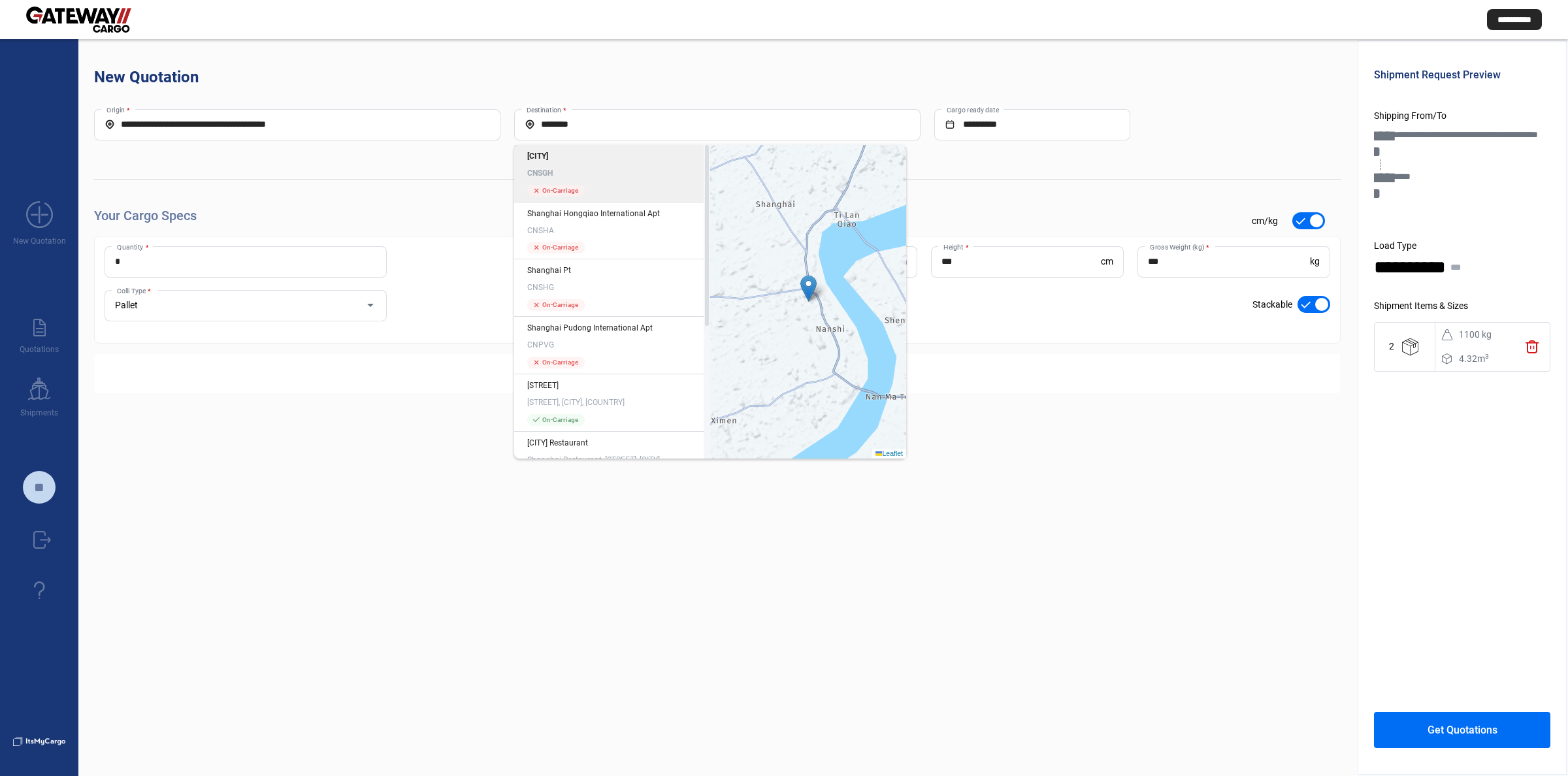 click on "CNSGH" at bounding box center (612, 173) 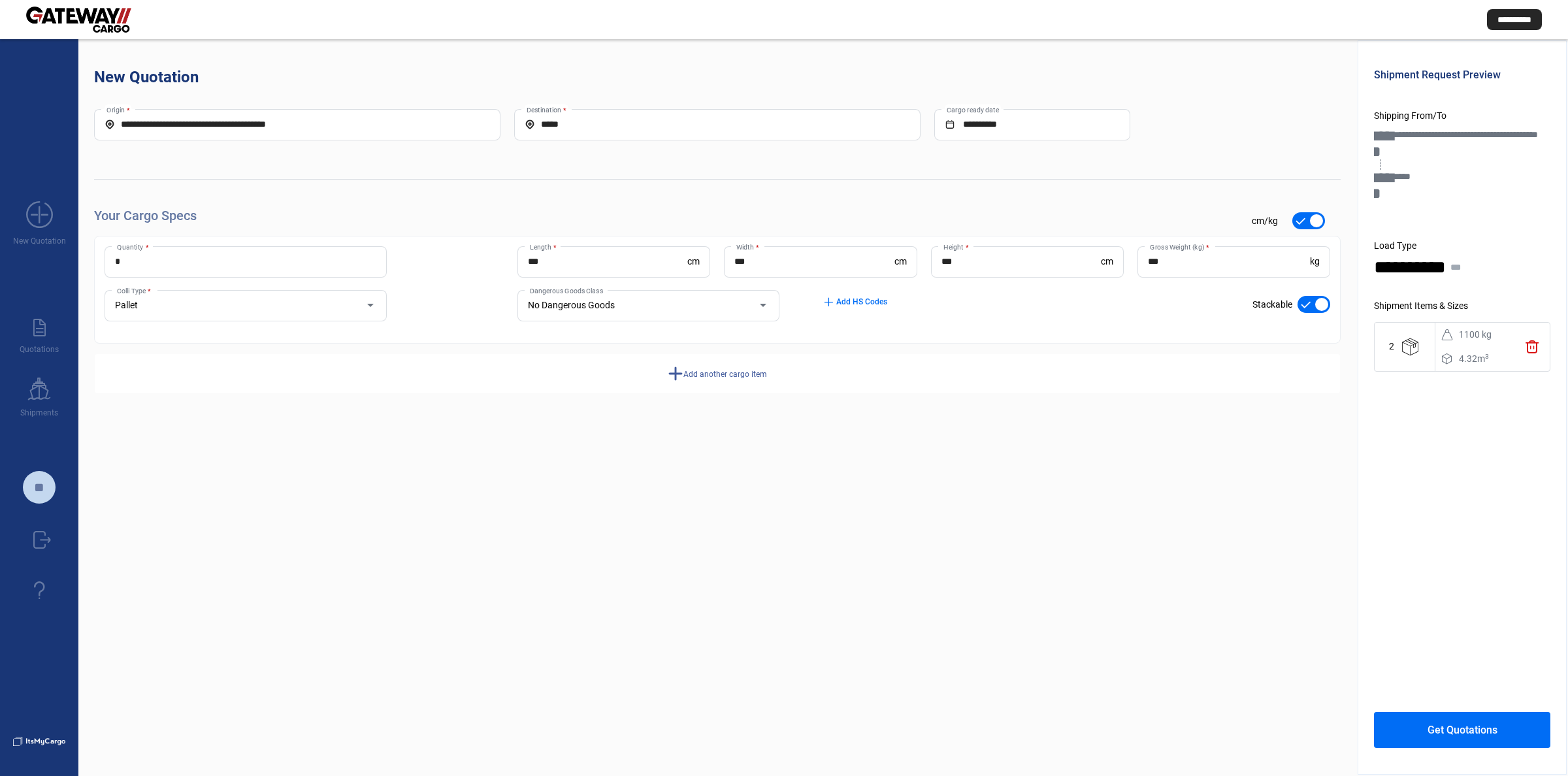 click on "*****" at bounding box center (717, 124) 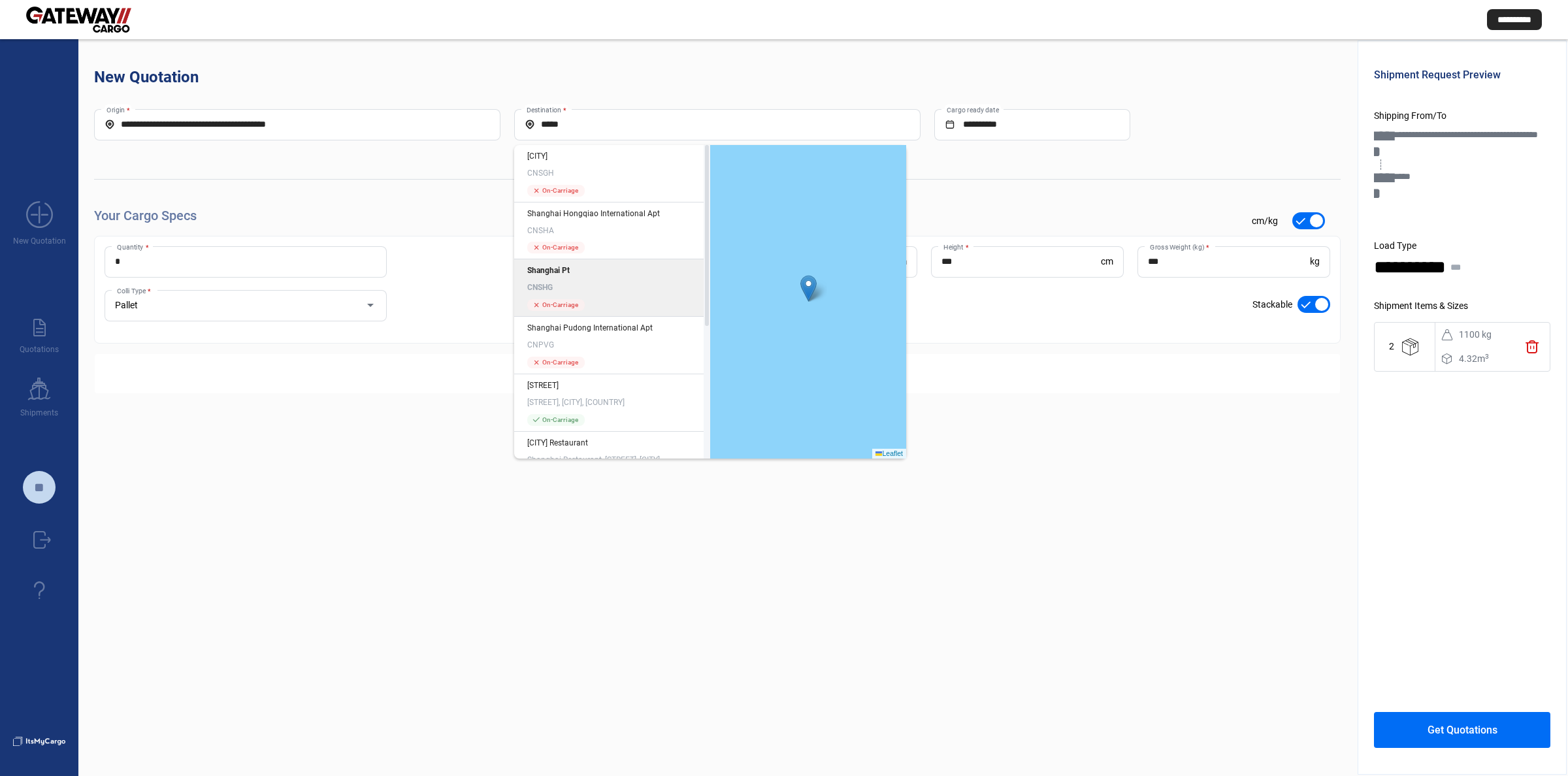 click on "cross  On-Carriage" at bounding box center (612, 304) 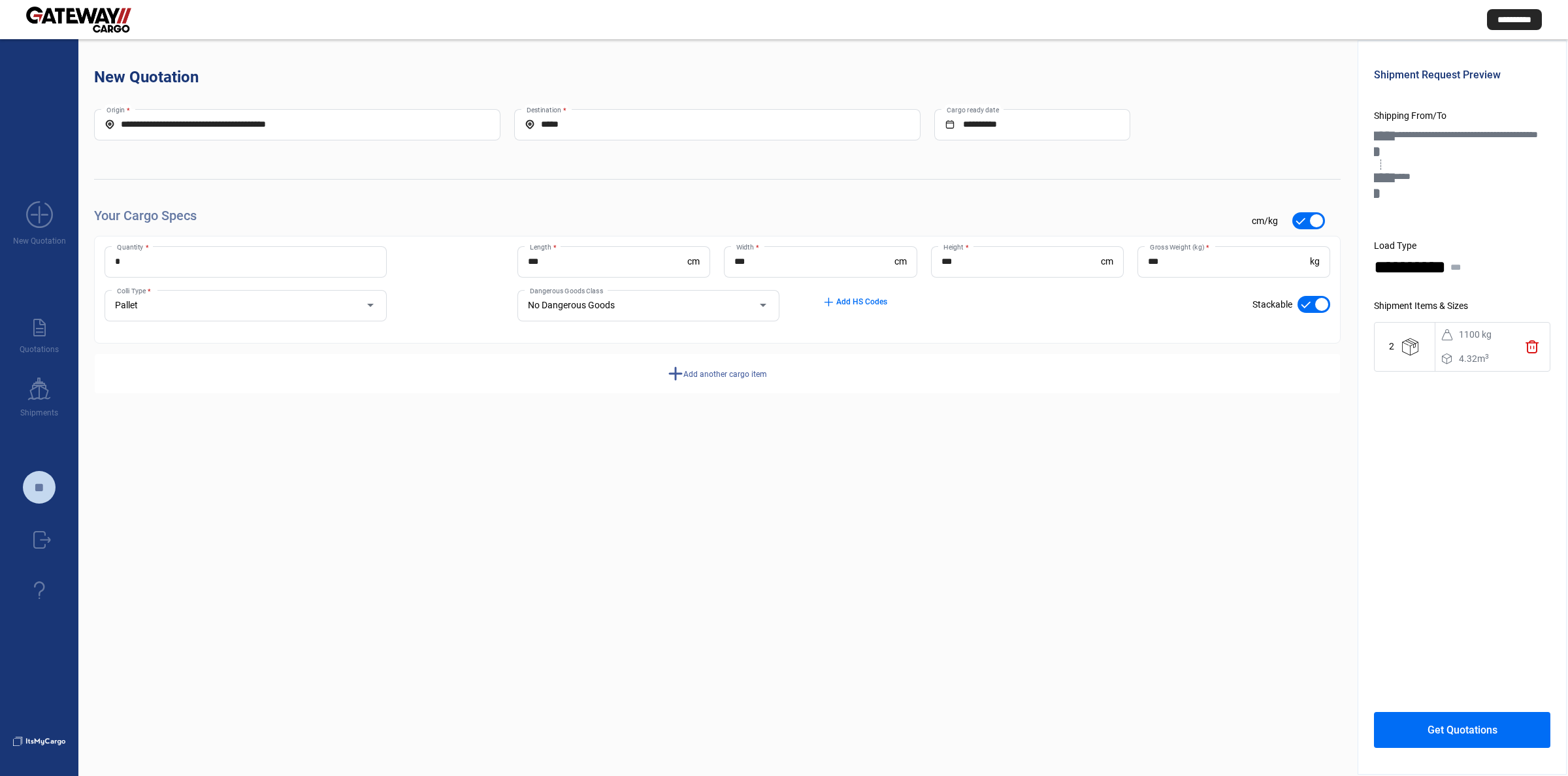 click on "Get Quotations" at bounding box center (1462, 730) 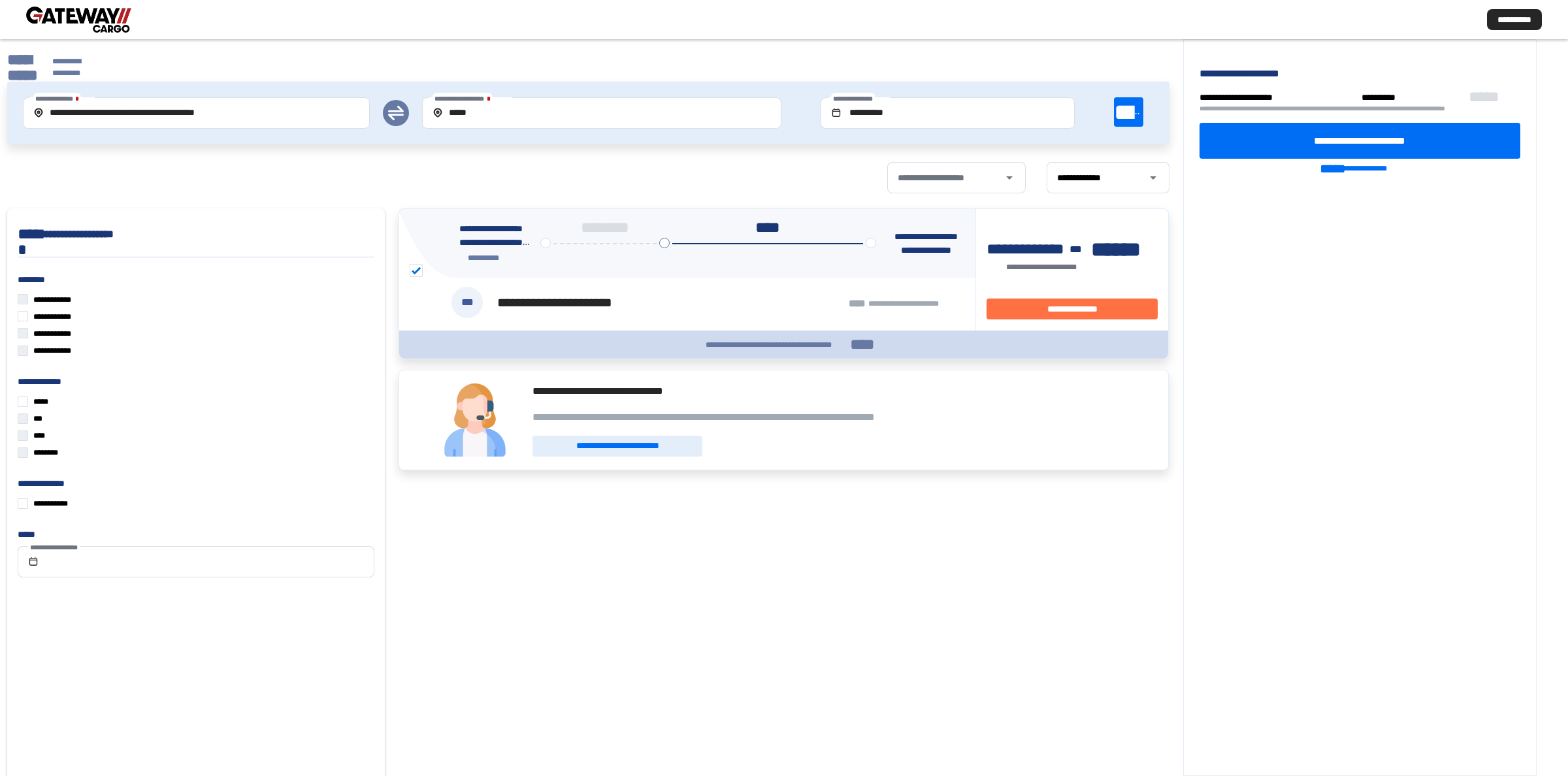 click on "**********" at bounding box center (783, 344) 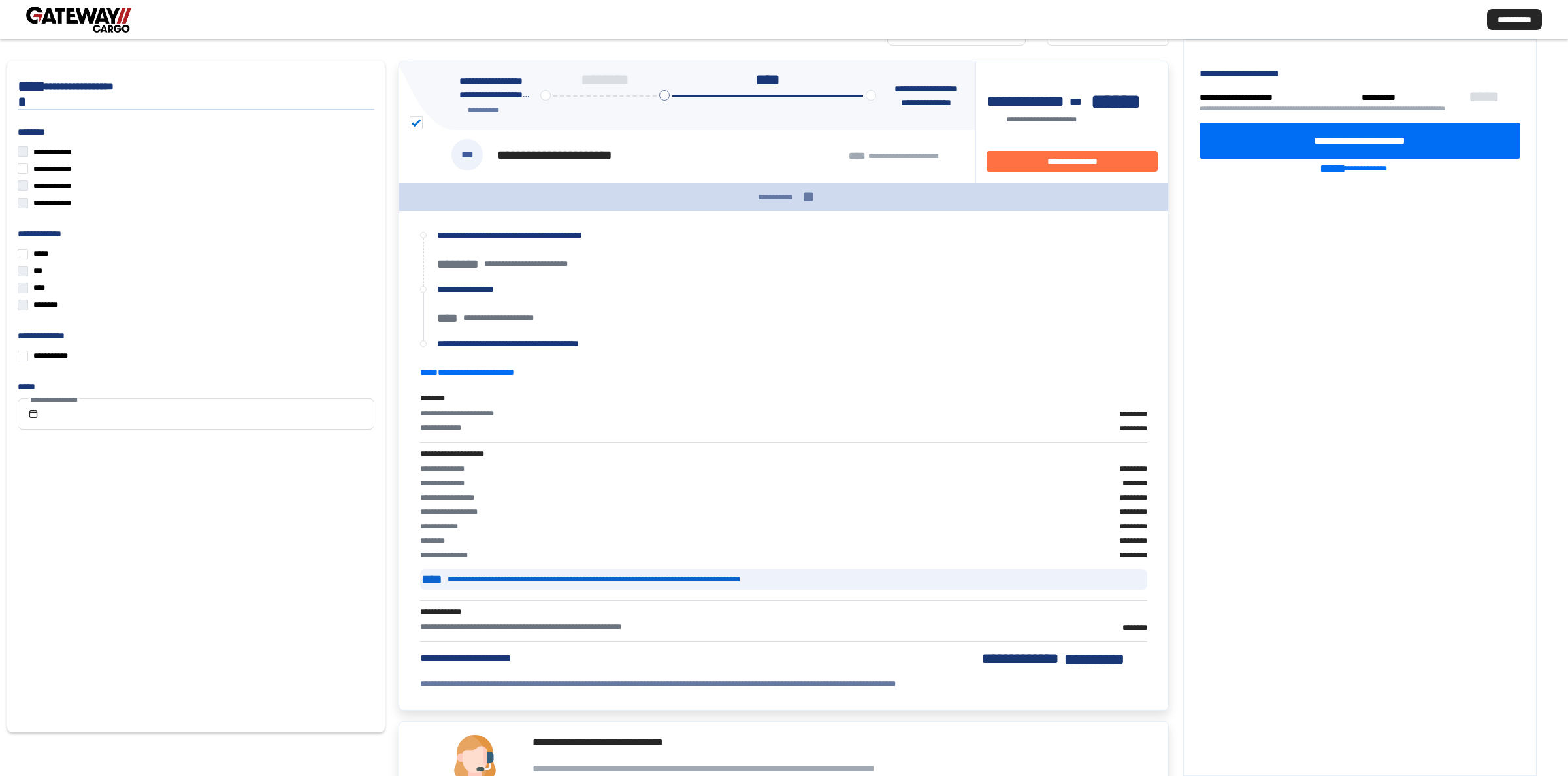 scroll, scrollTop: 163, scrollLeft: 0, axis: vertical 